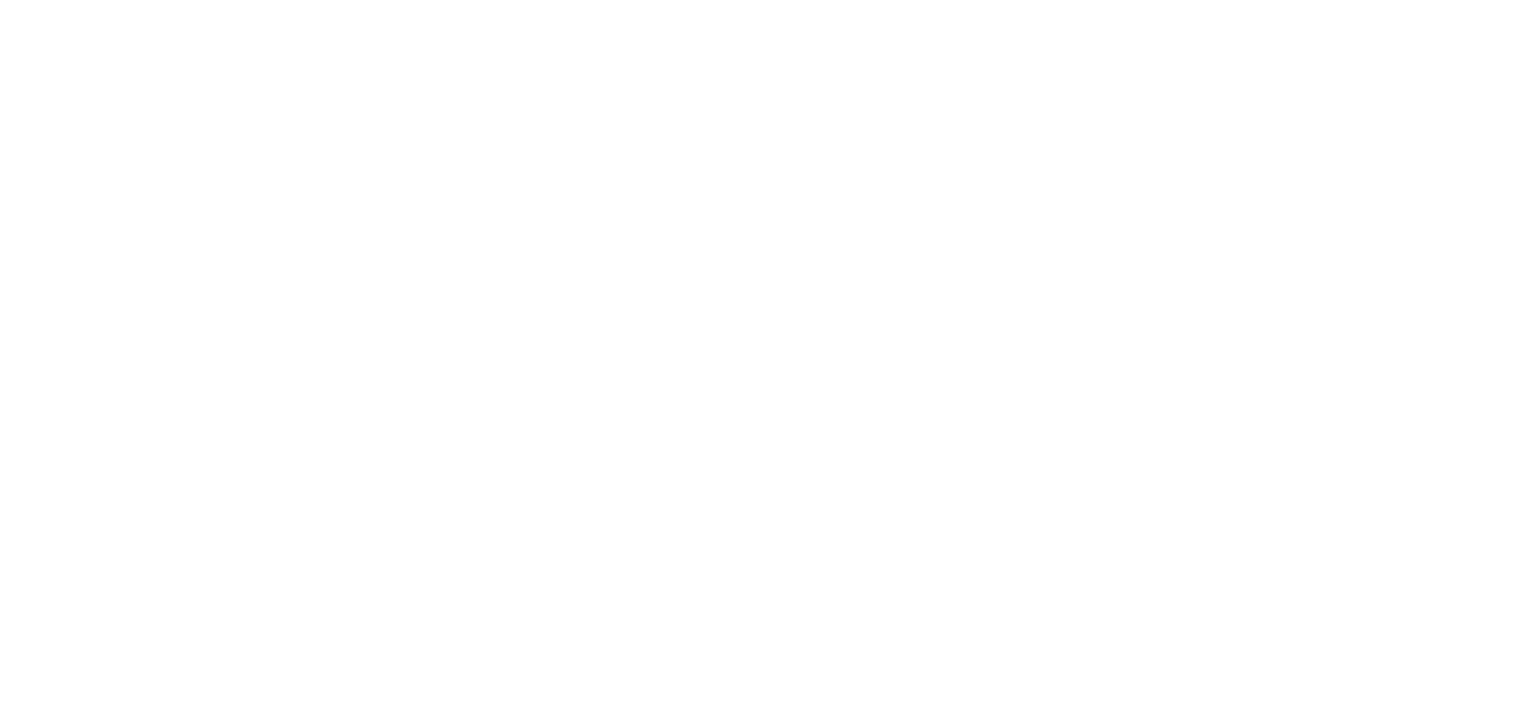 scroll, scrollTop: 0, scrollLeft: 0, axis: both 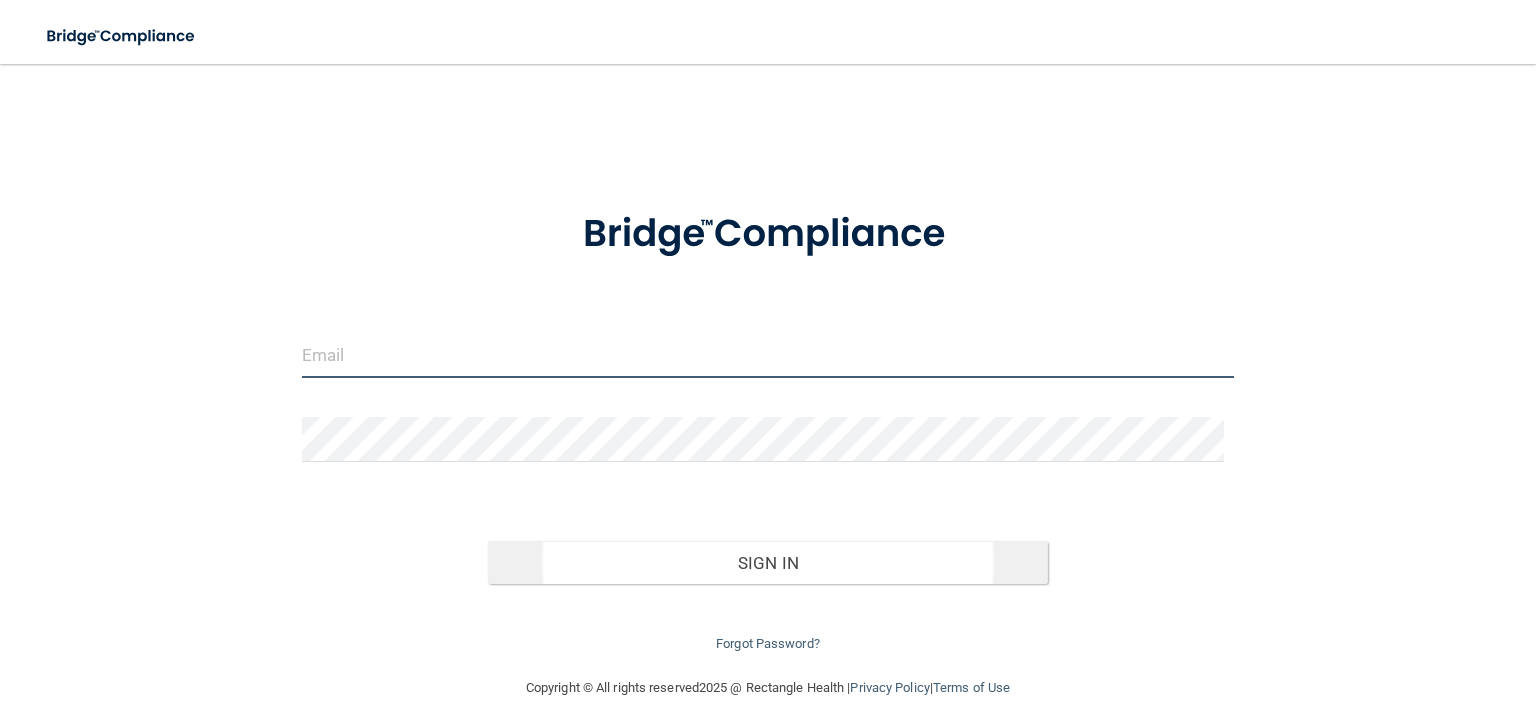 type on "[EMAIL]" 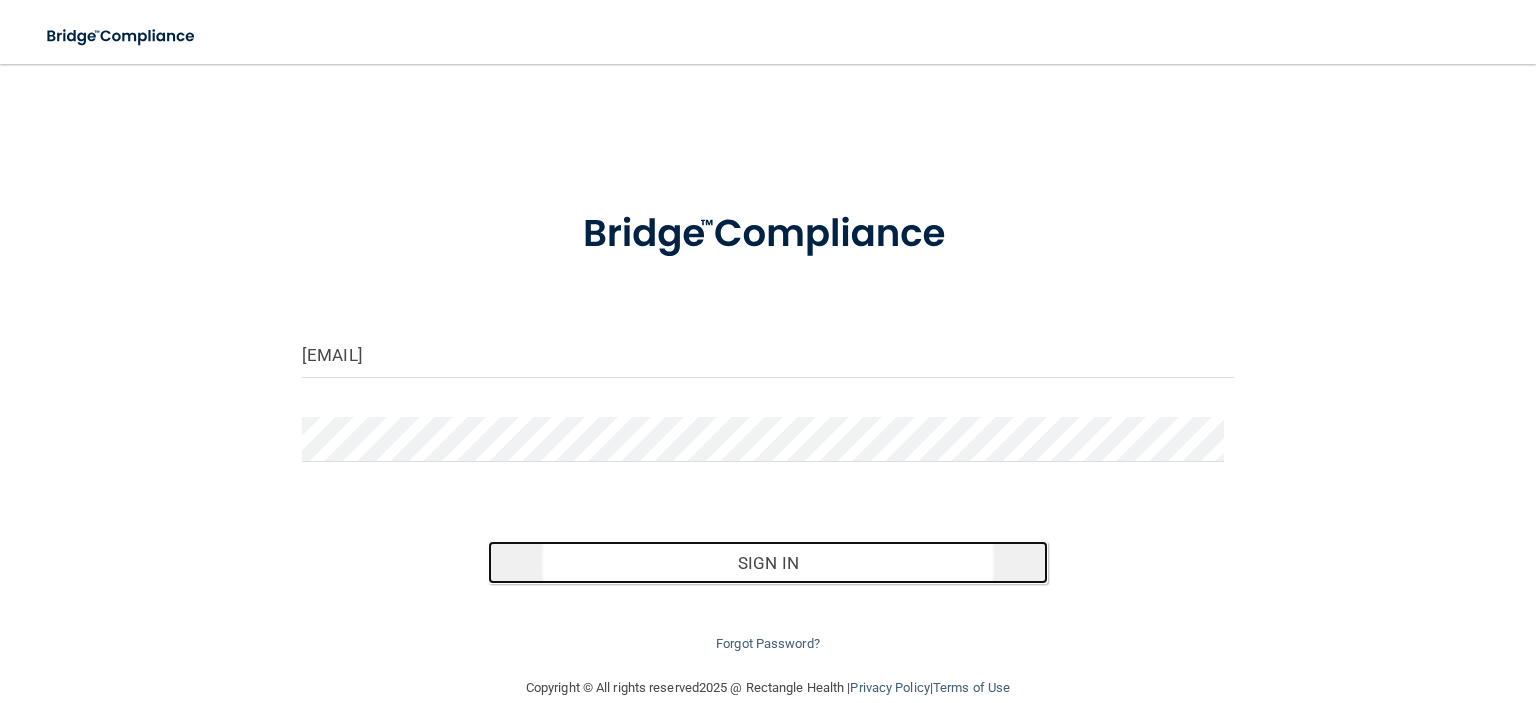 click on "Sign In" at bounding box center (767, 563) 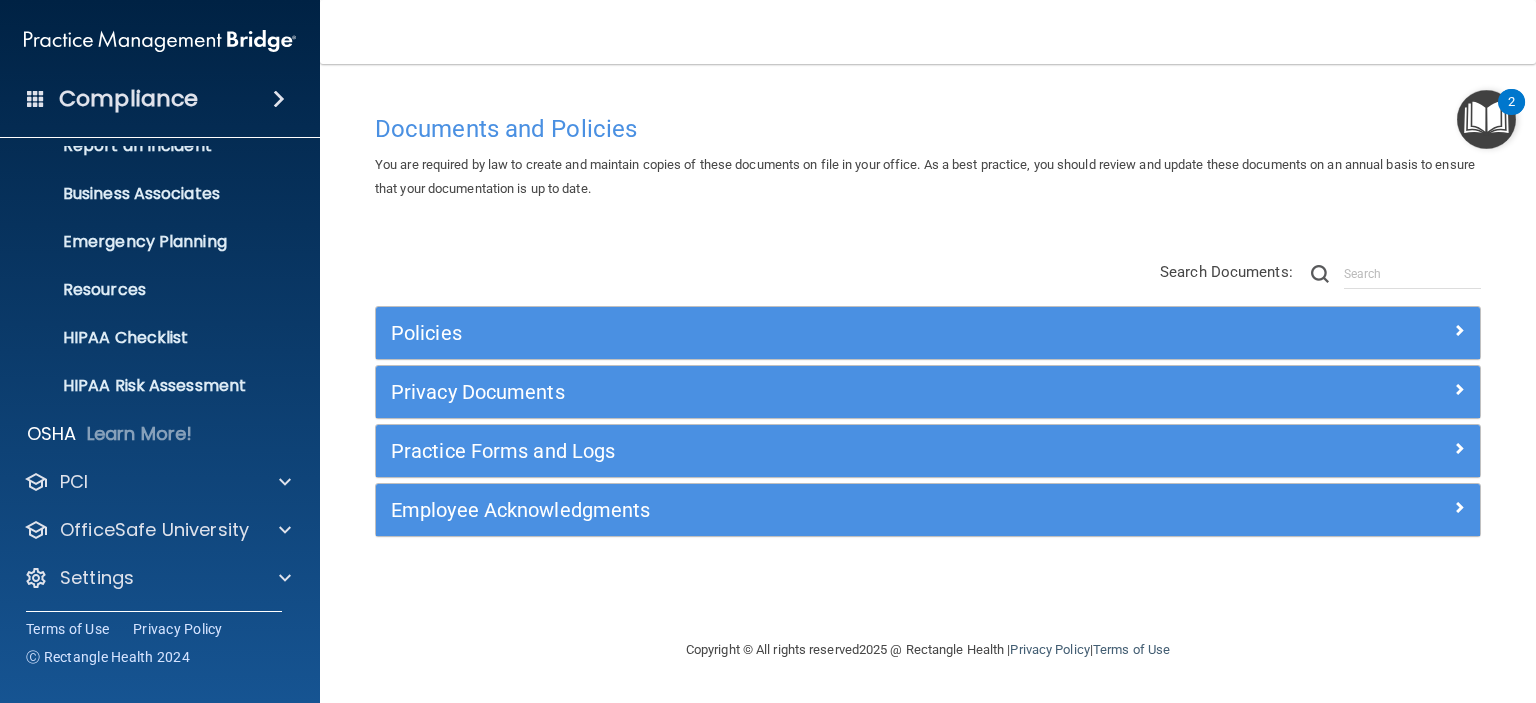 scroll, scrollTop: 126, scrollLeft: 0, axis: vertical 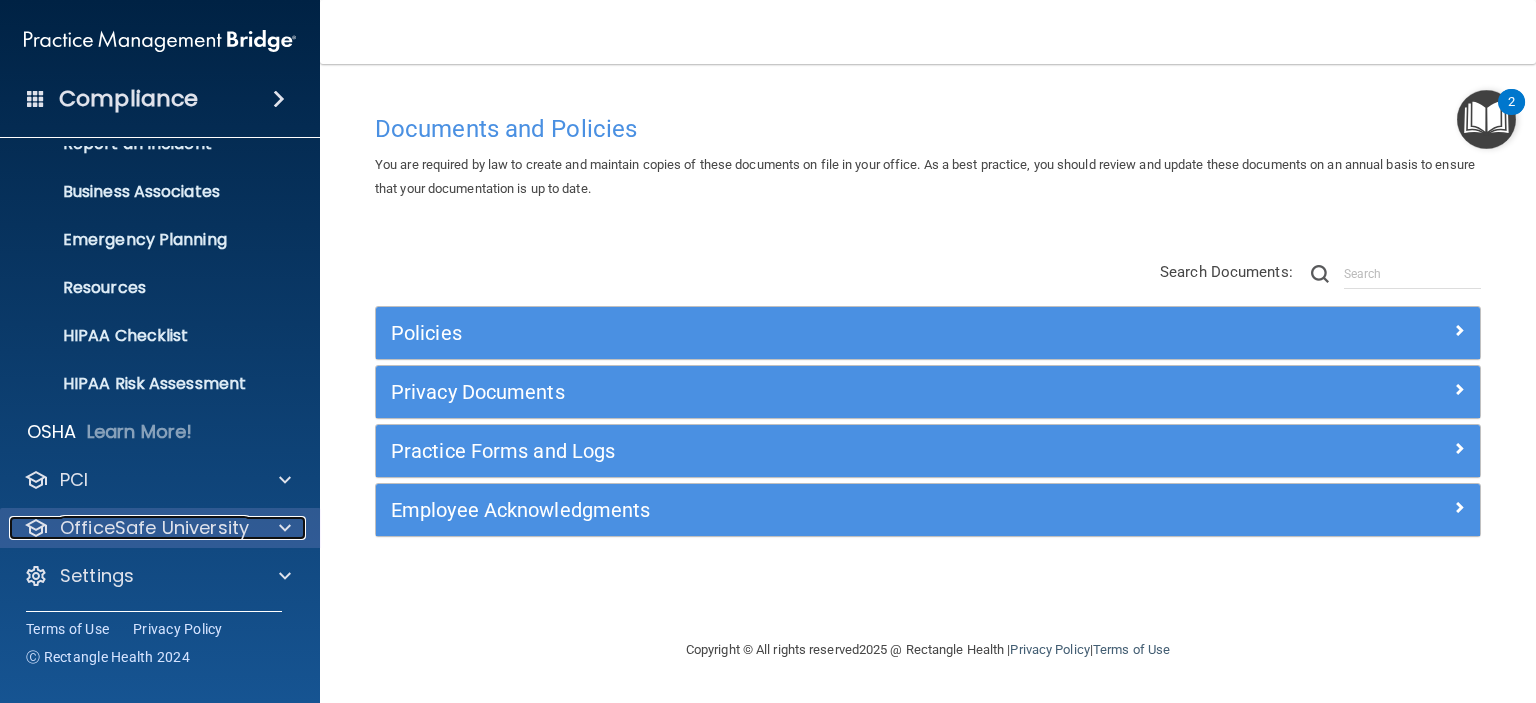 click on "OfficeSafe University" at bounding box center [154, 528] 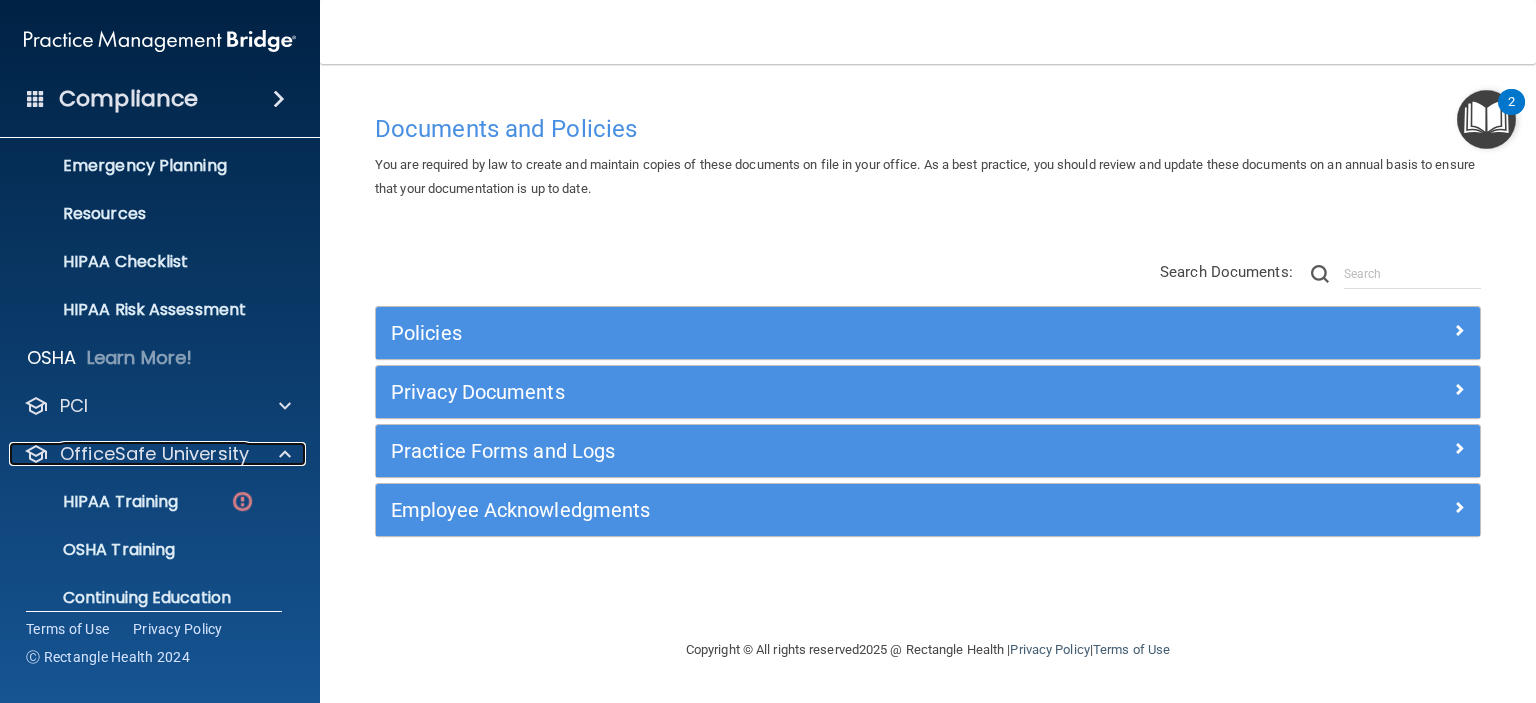 scroll, scrollTop: 270, scrollLeft: 0, axis: vertical 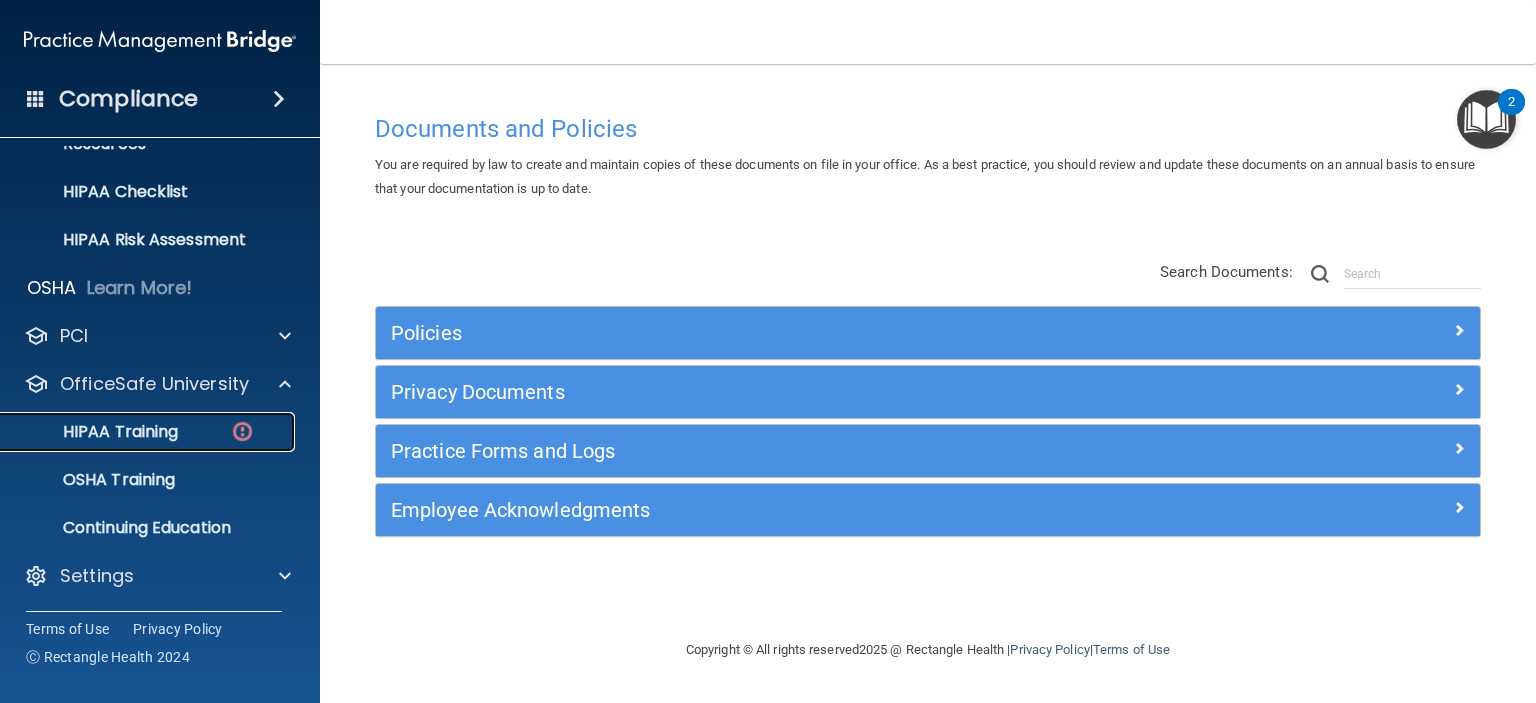 click on "HIPAA Training" at bounding box center (95, 432) 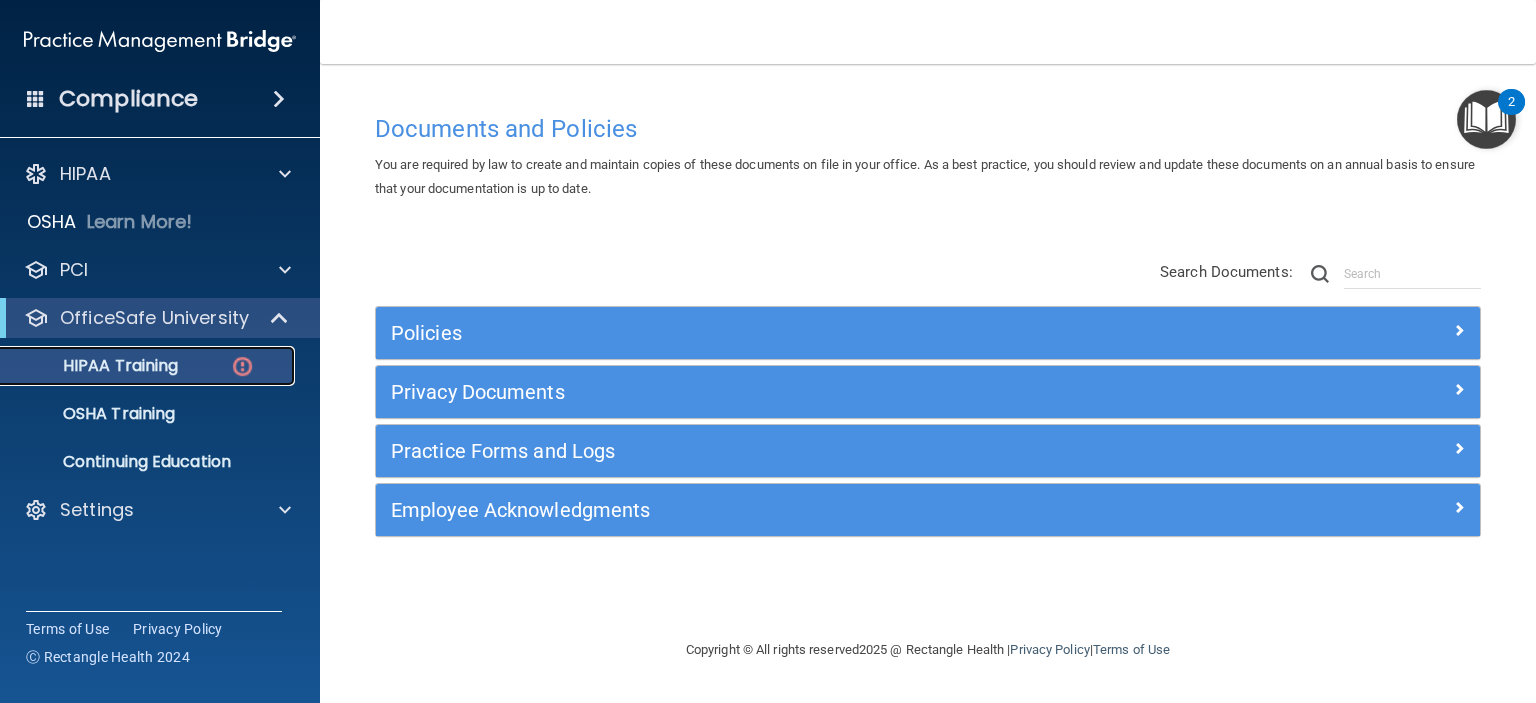 scroll, scrollTop: 0, scrollLeft: 0, axis: both 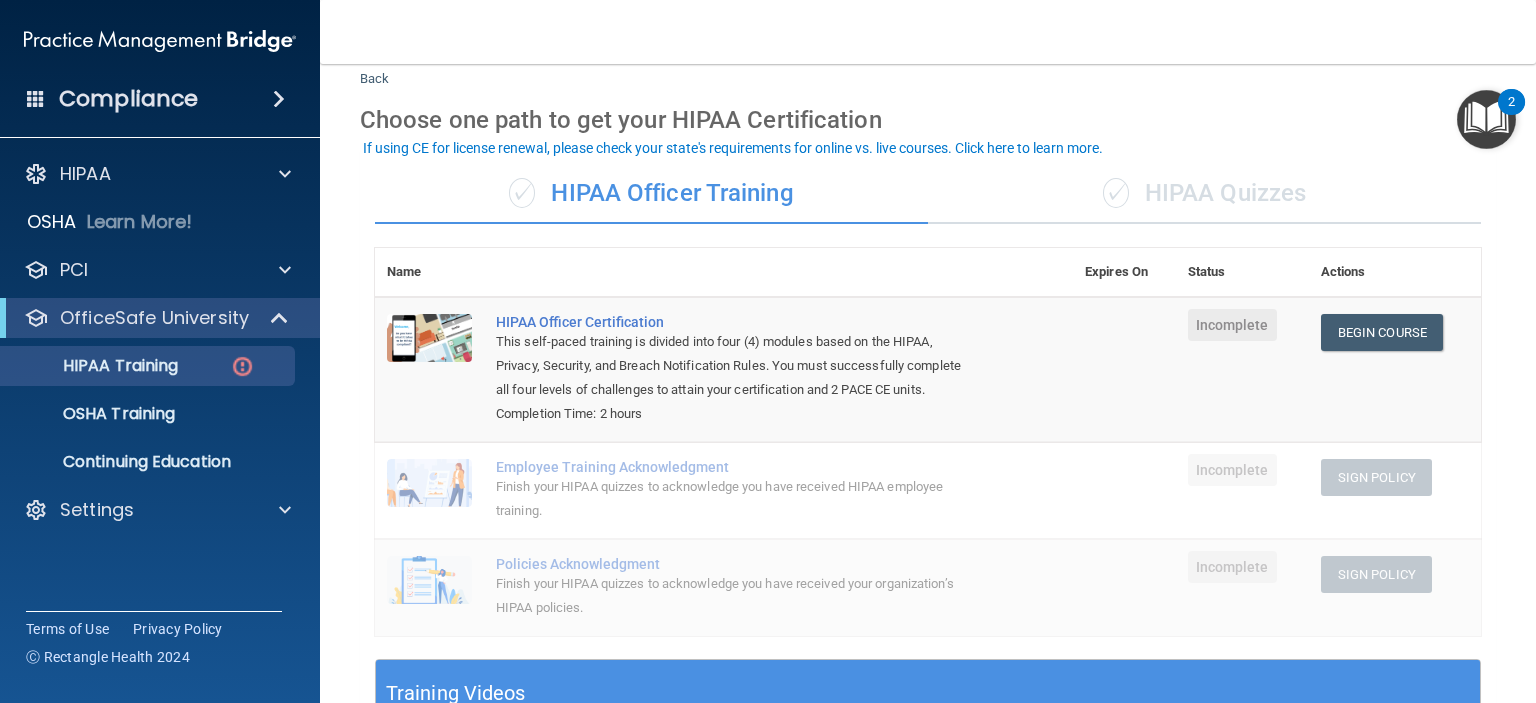 click on "✓   HIPAA Quizzes" at bounding box center (1204, 194) 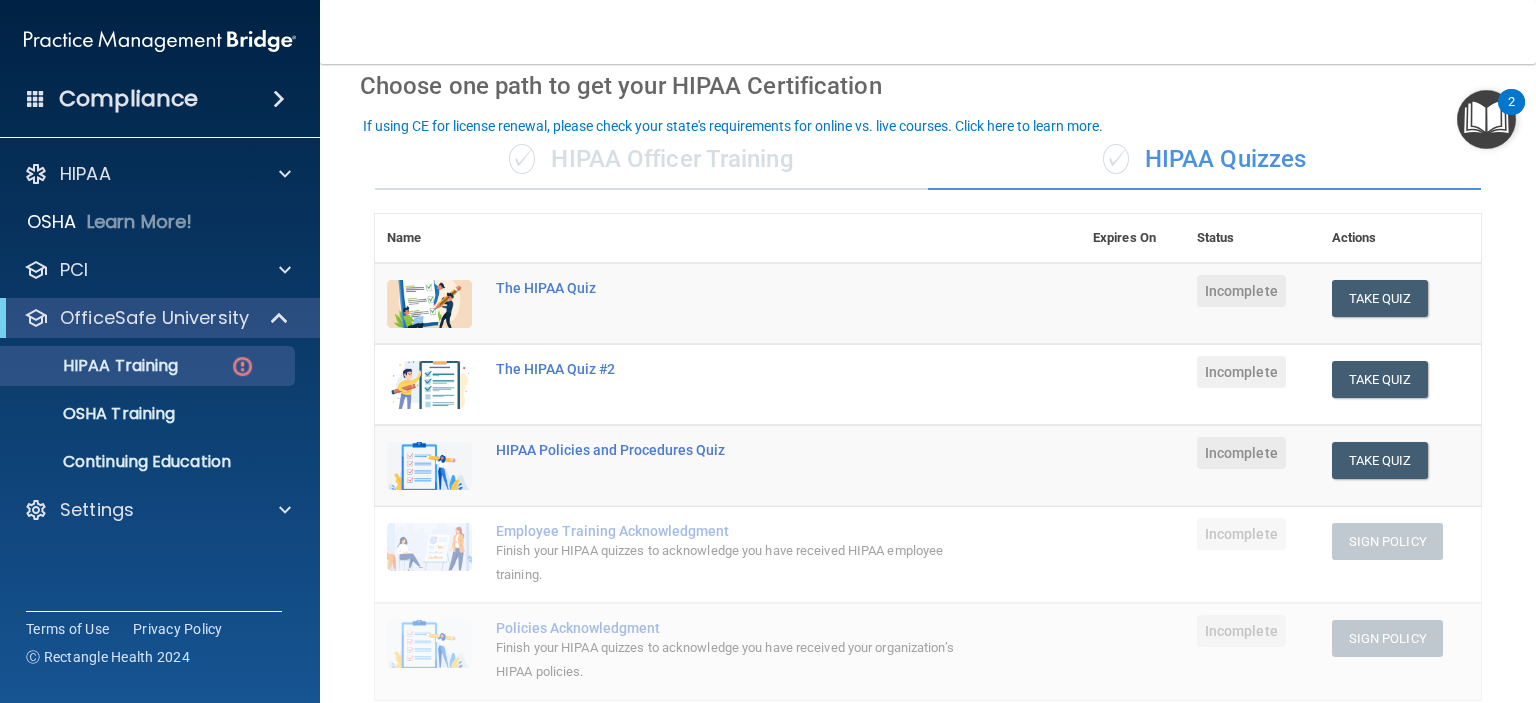 scroll, scrollTop: 55, scrollLeft: 0, axis: vertical 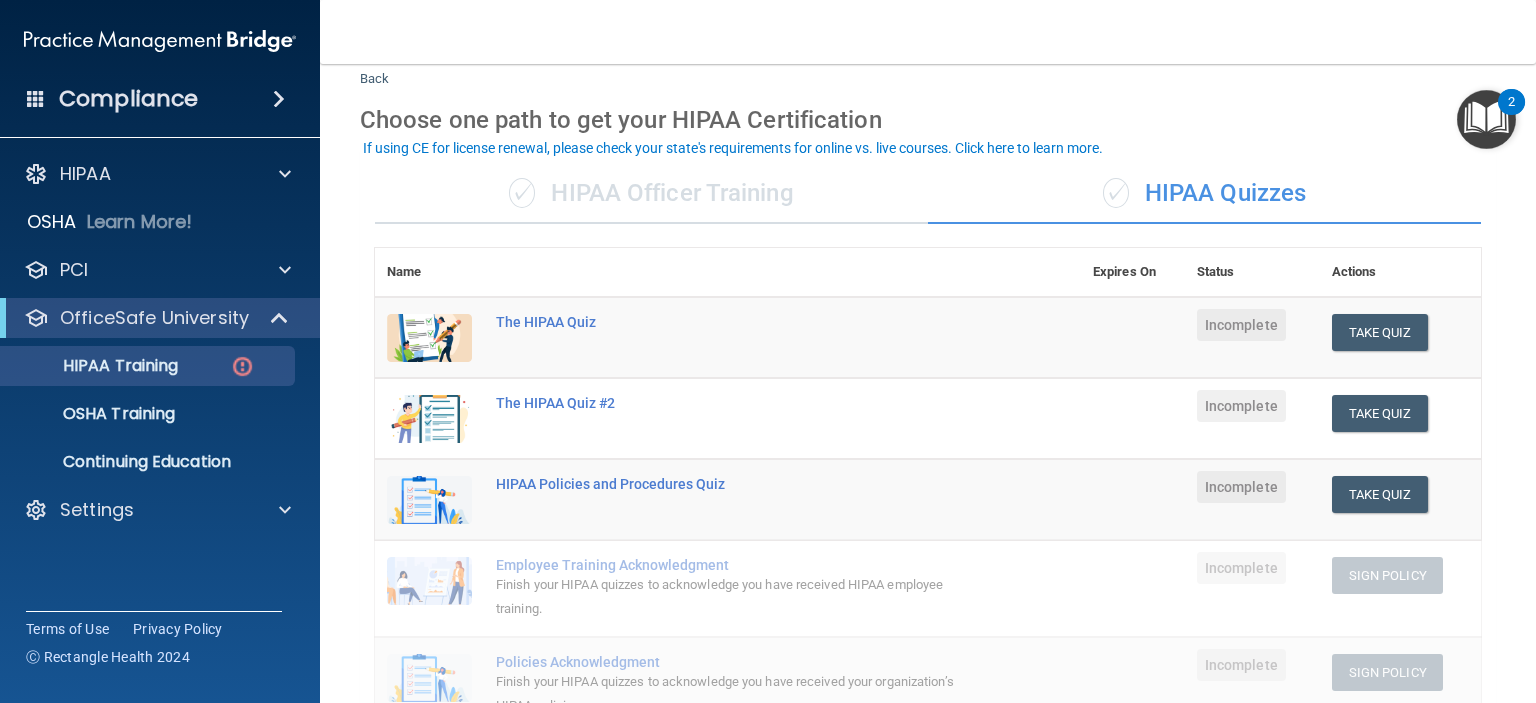 click on "✓   HIPAA Officer Training" at bounding box center (651, 194) 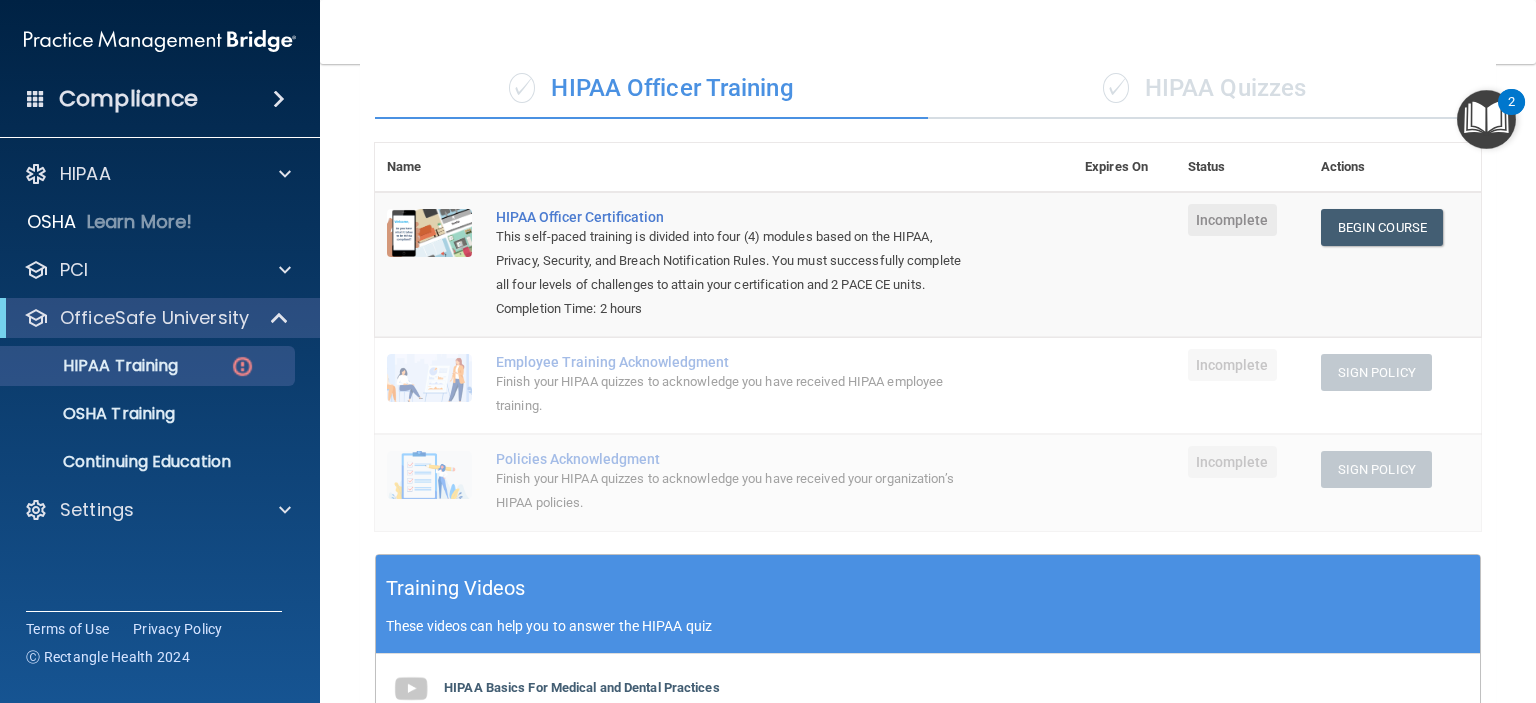 scroll, scrollTop: 155, scrollLeft: 0, axis: vertical 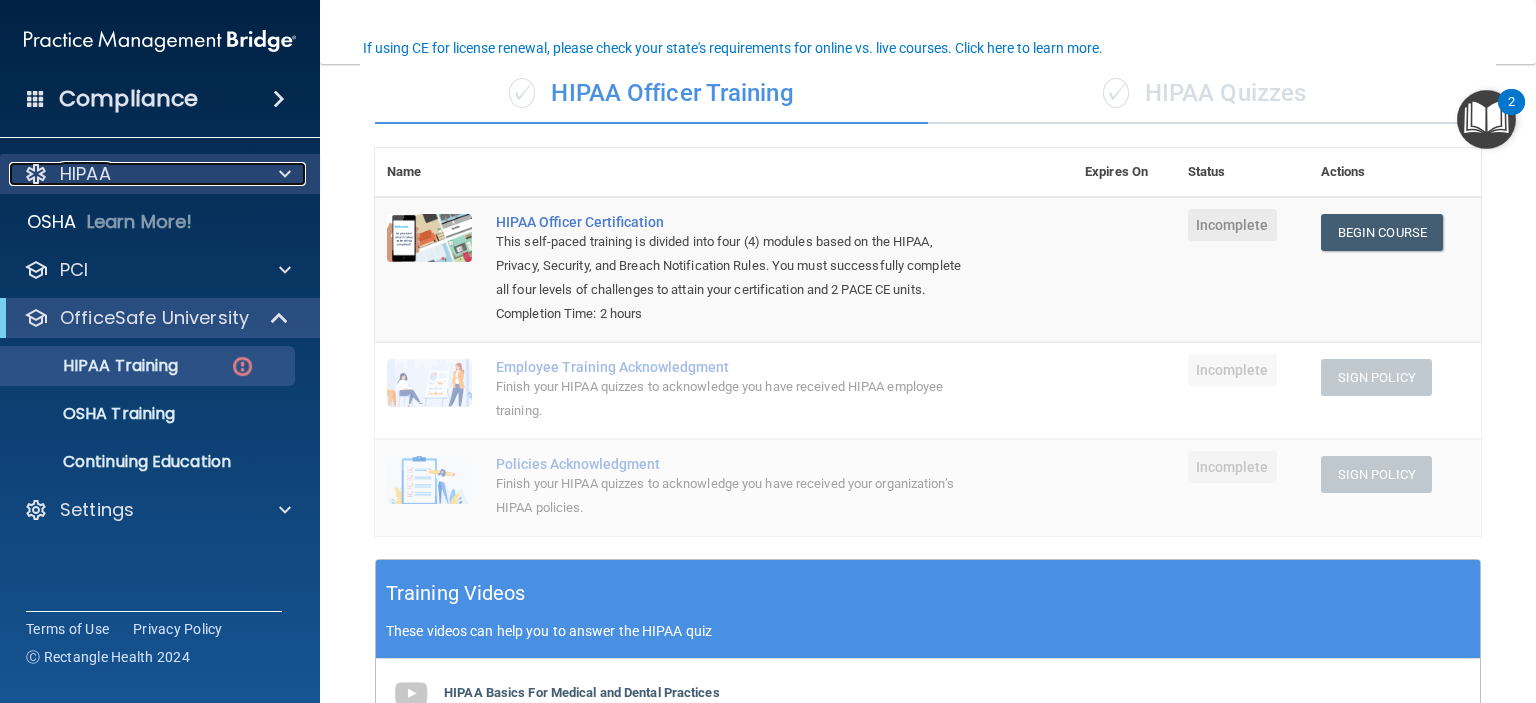 click on "HIPAA" at bounding box center (133, 174) 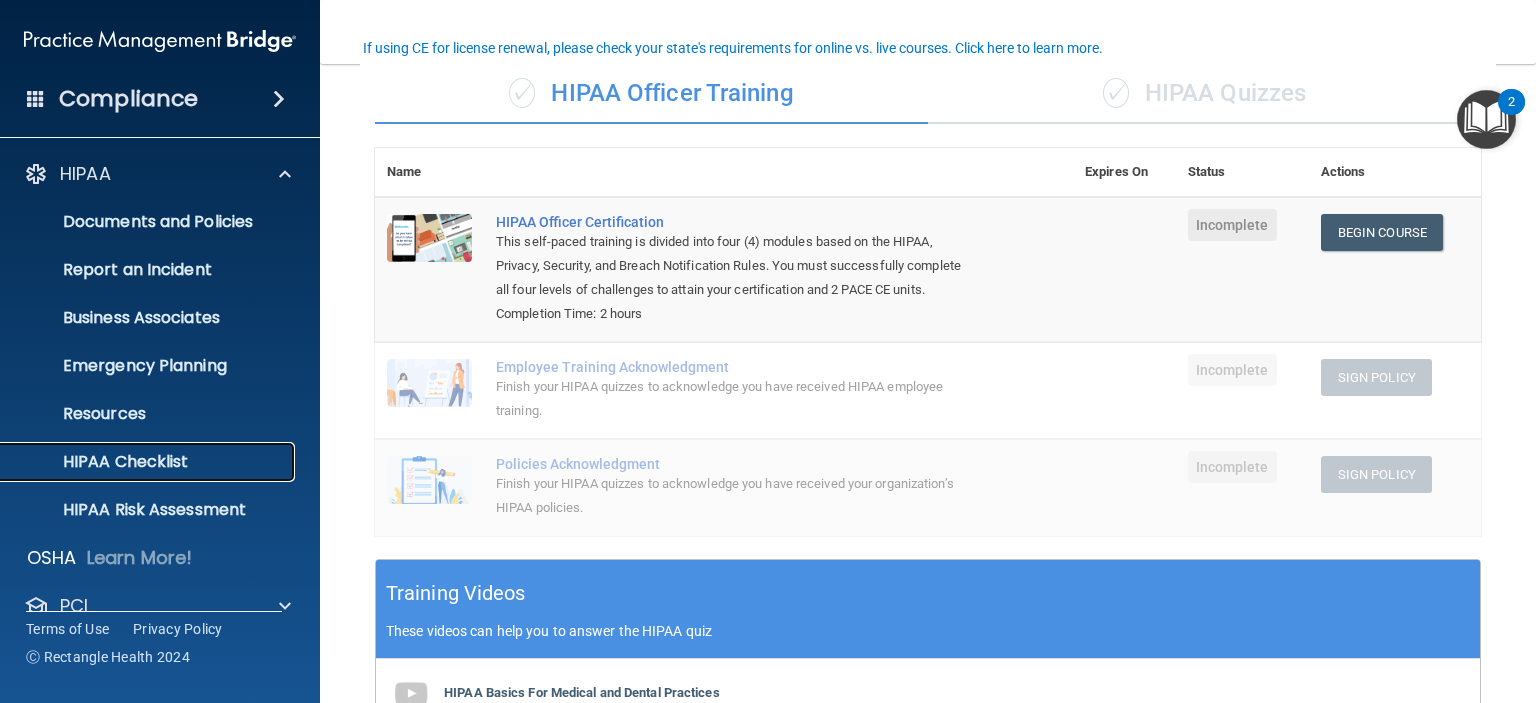 click on "HIPAA Checklist" at bounding box center [149, 462] 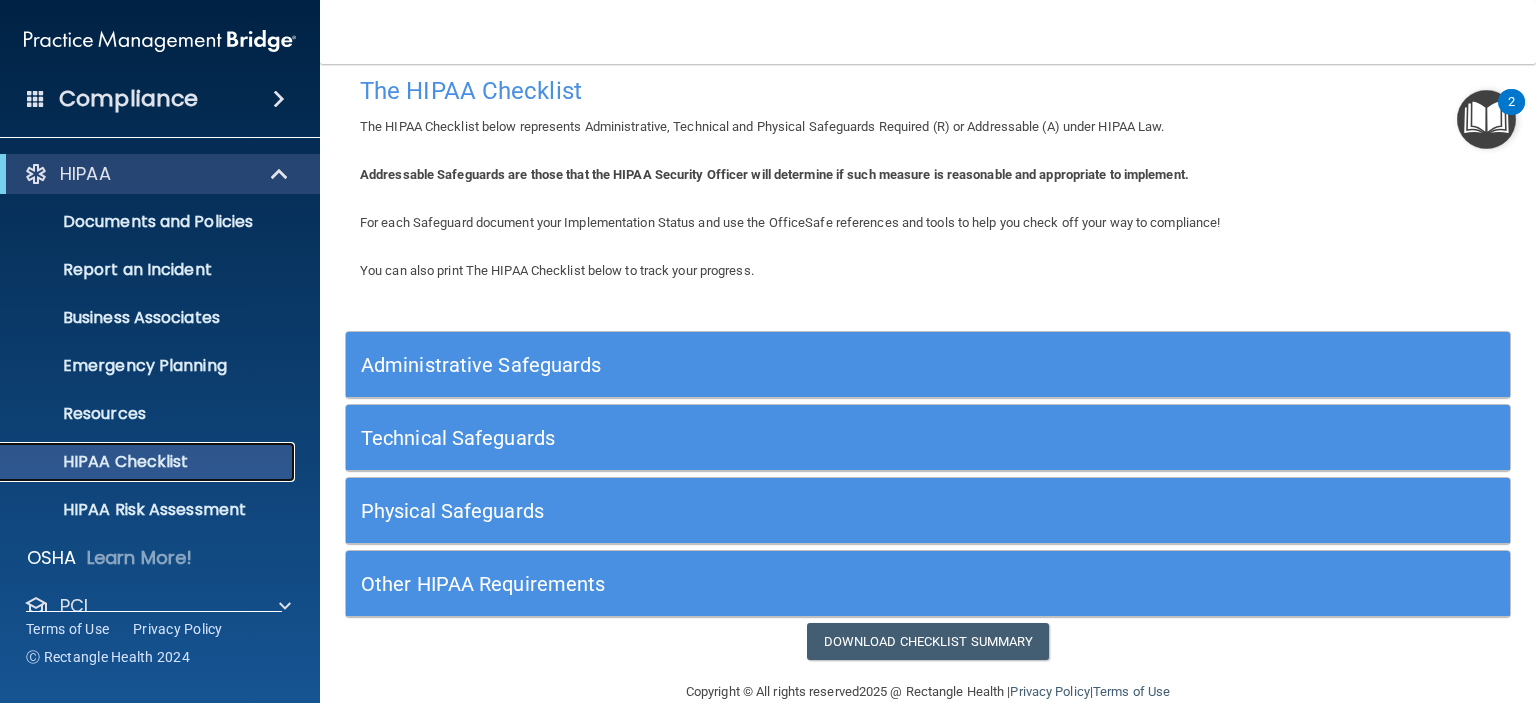 scroll, scrollTop: 0, scrollLeft: 0, axis: both 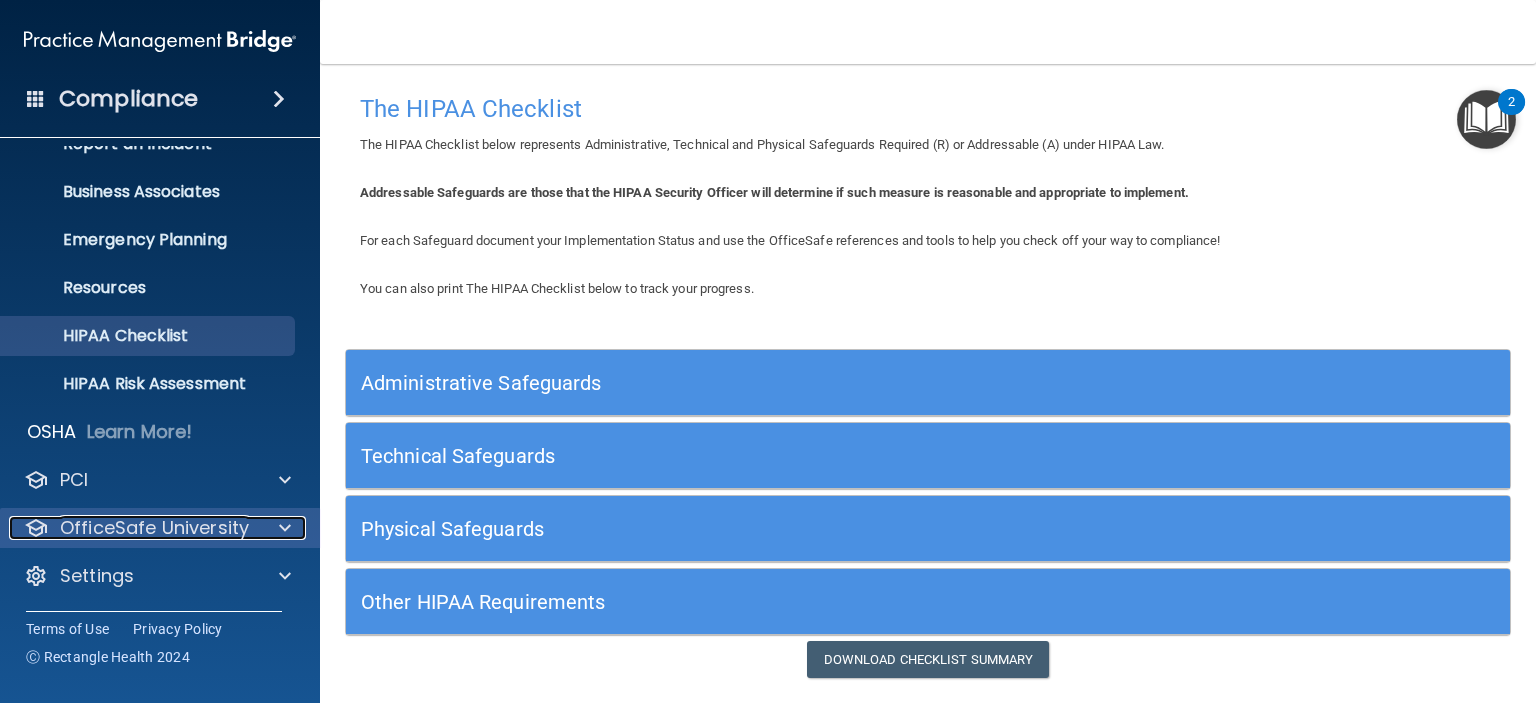 click on "OfficeSafe University" at bounding box center [154, 528] 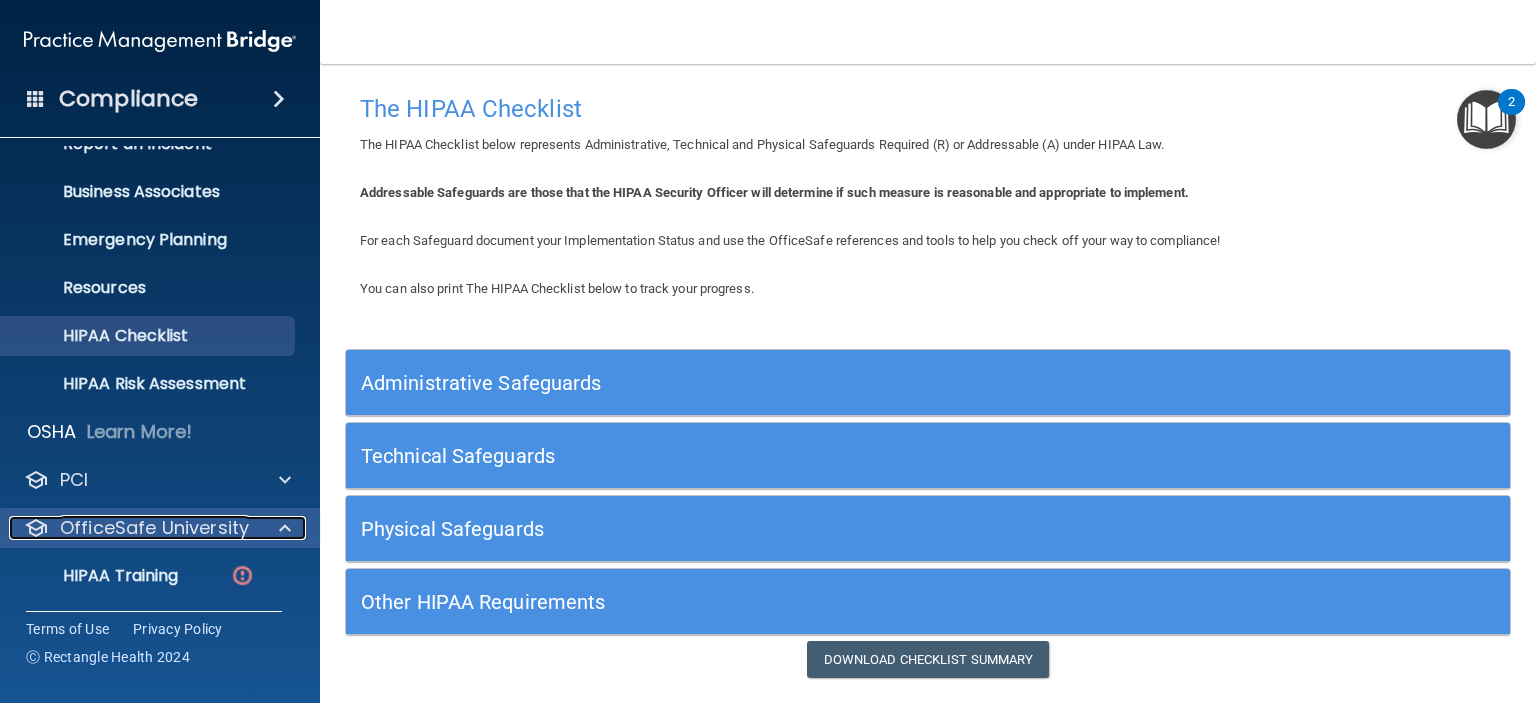 click on "OfficeSafe University" at bounding box center [154, 528] 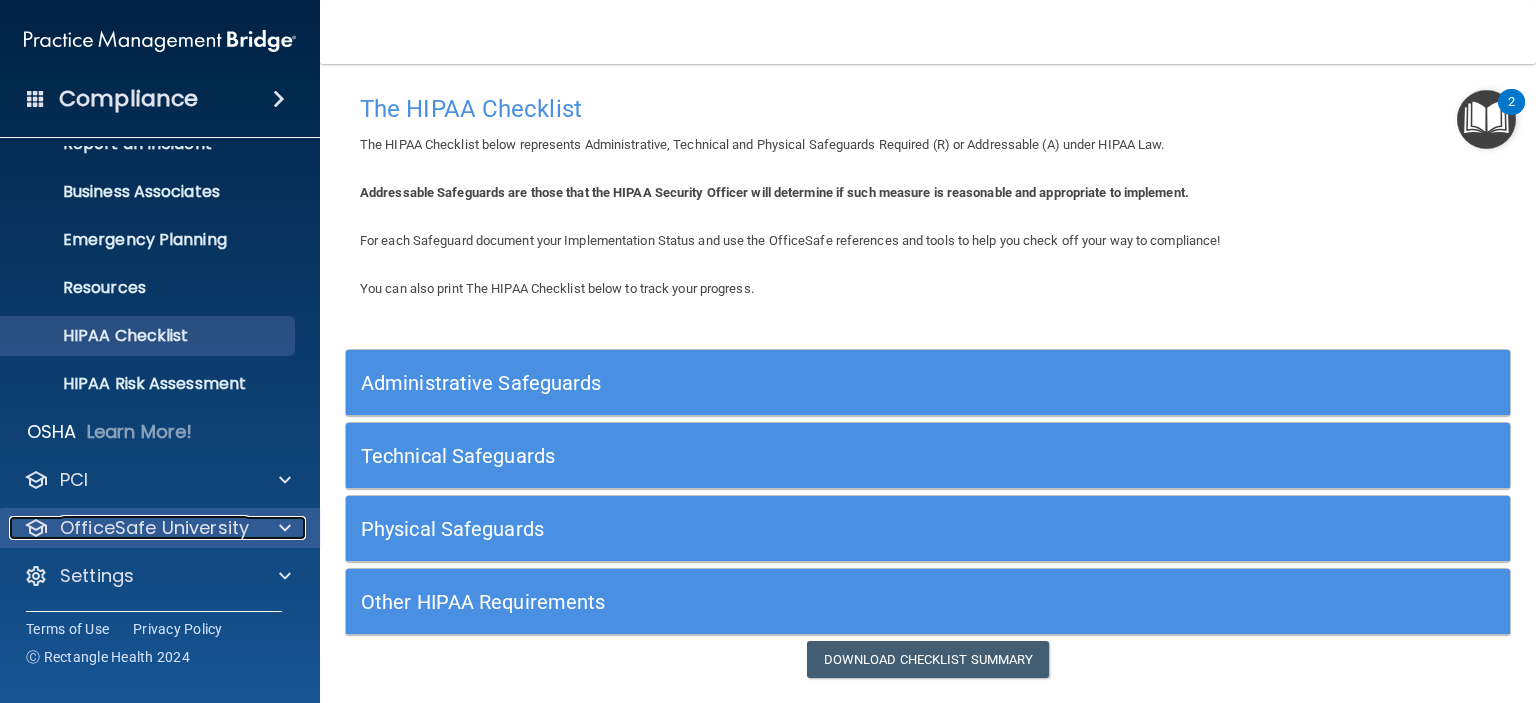 click on "OfficeSafe University" at bounding box center [154, 528] 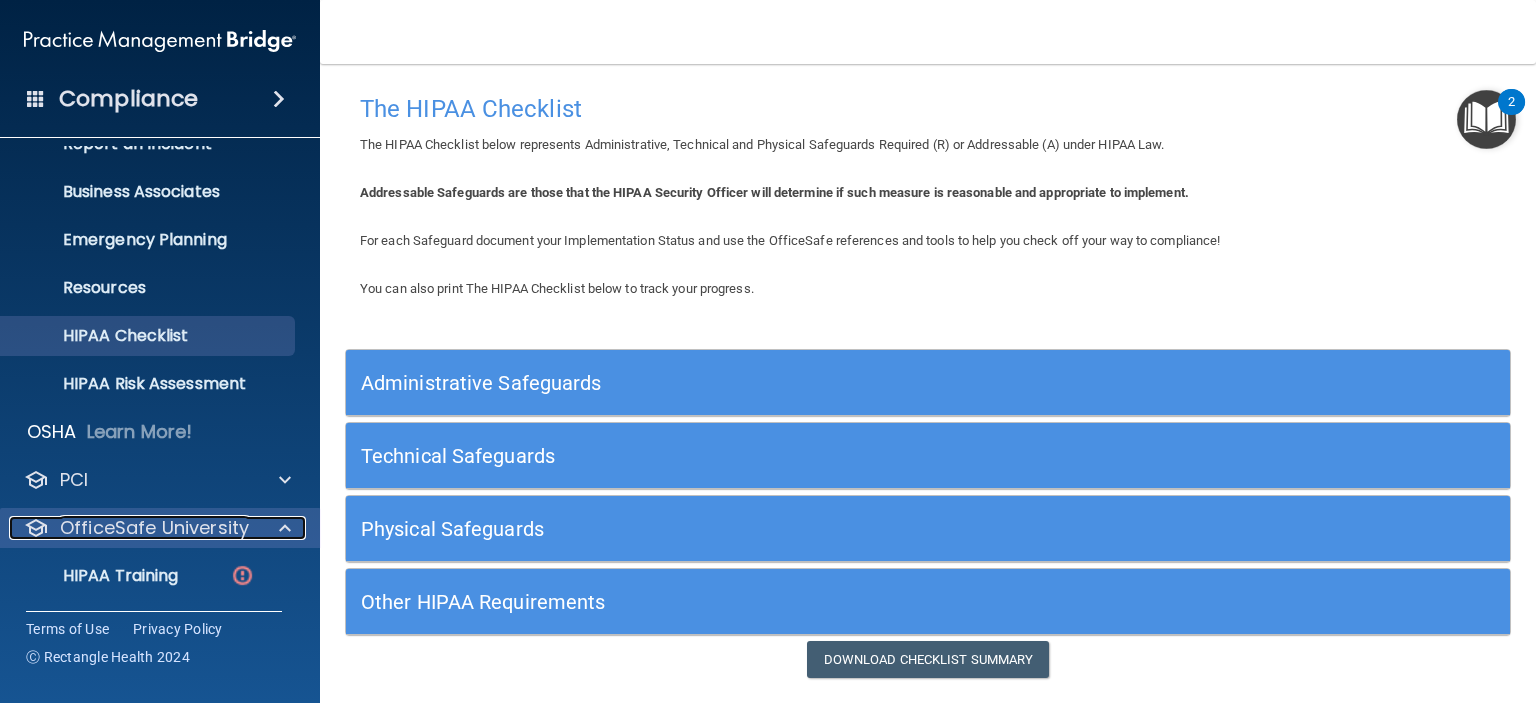 click at bounding box center [282, 528] 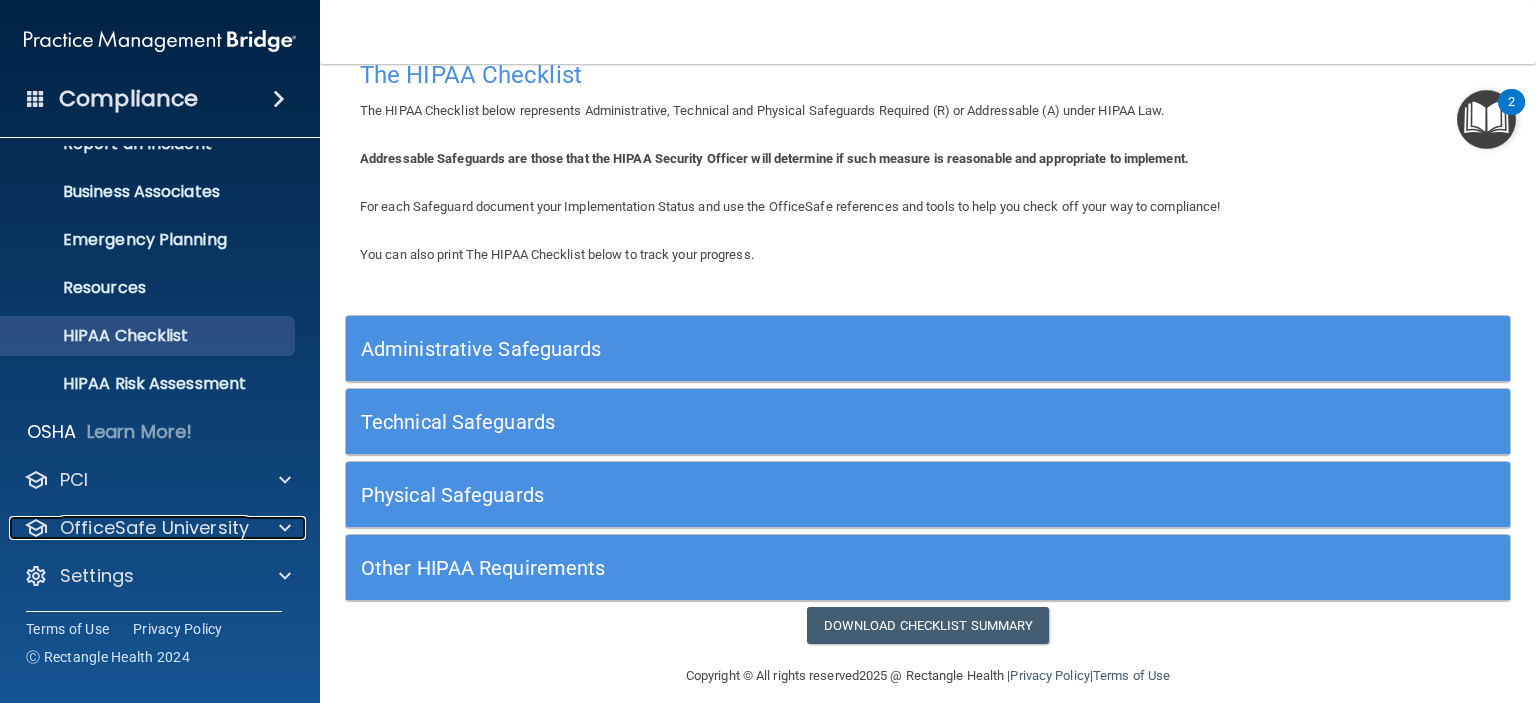scroll, scrollTop: 52, scrollLeft: 0, axis: vertical 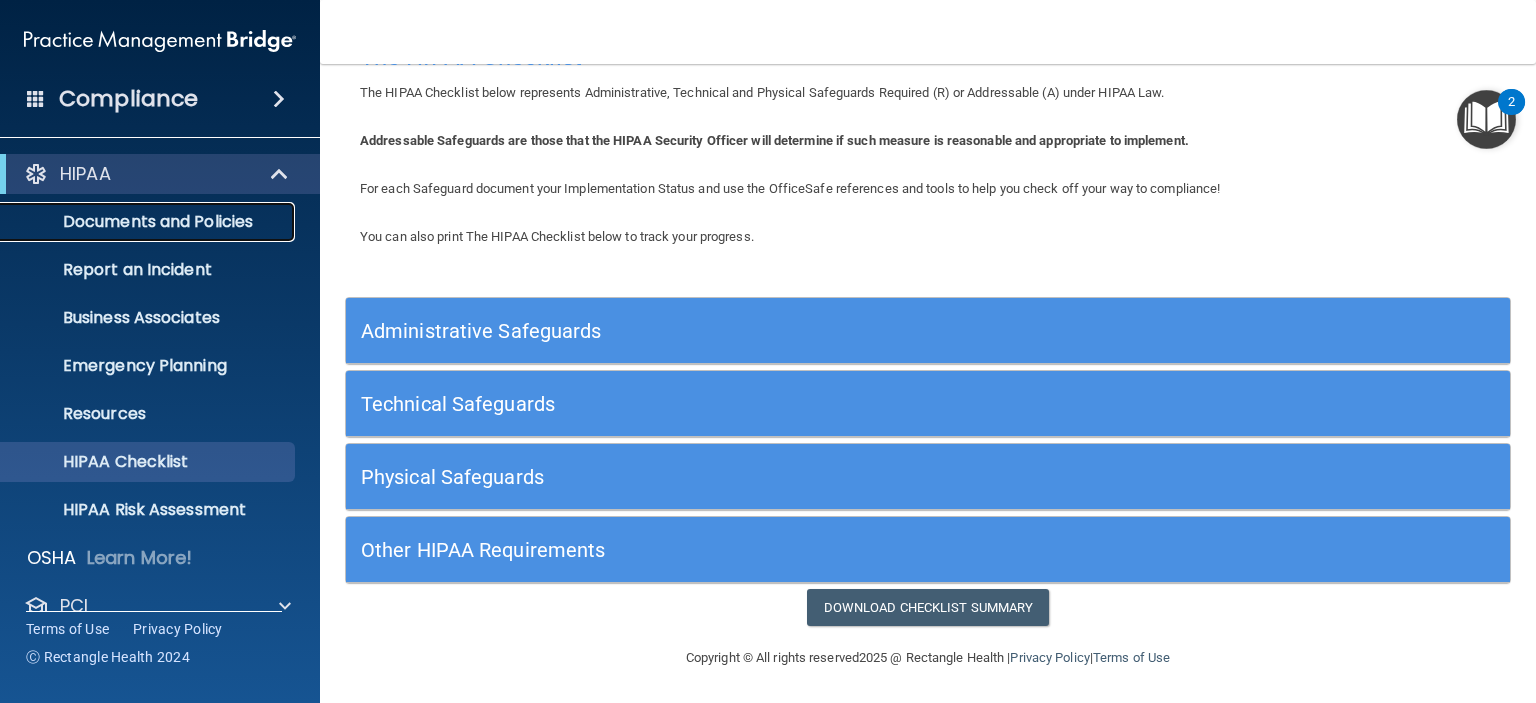click on "Documents and Policies" at bounding box center (149, 222) 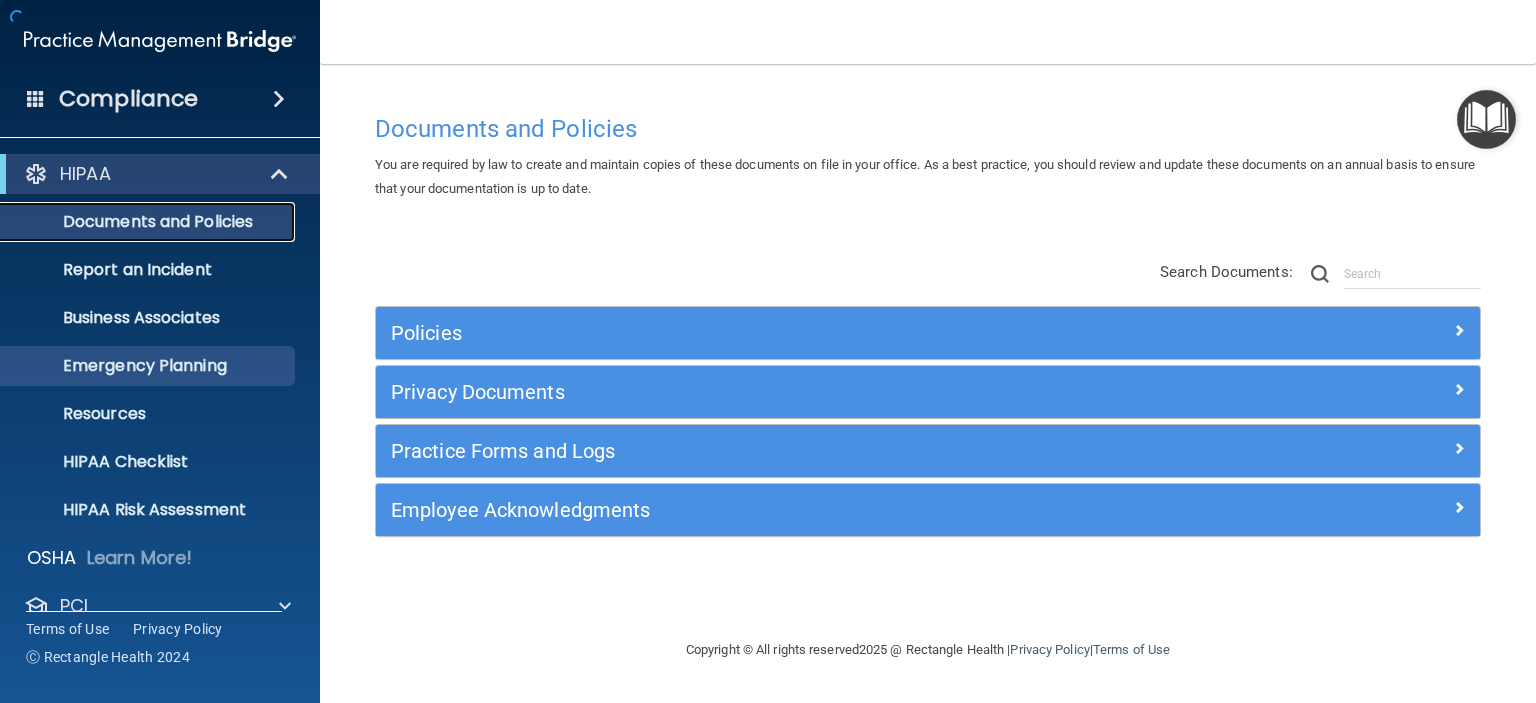 scroll, scrollTop: 0, scrollLeft: 0, axis: both 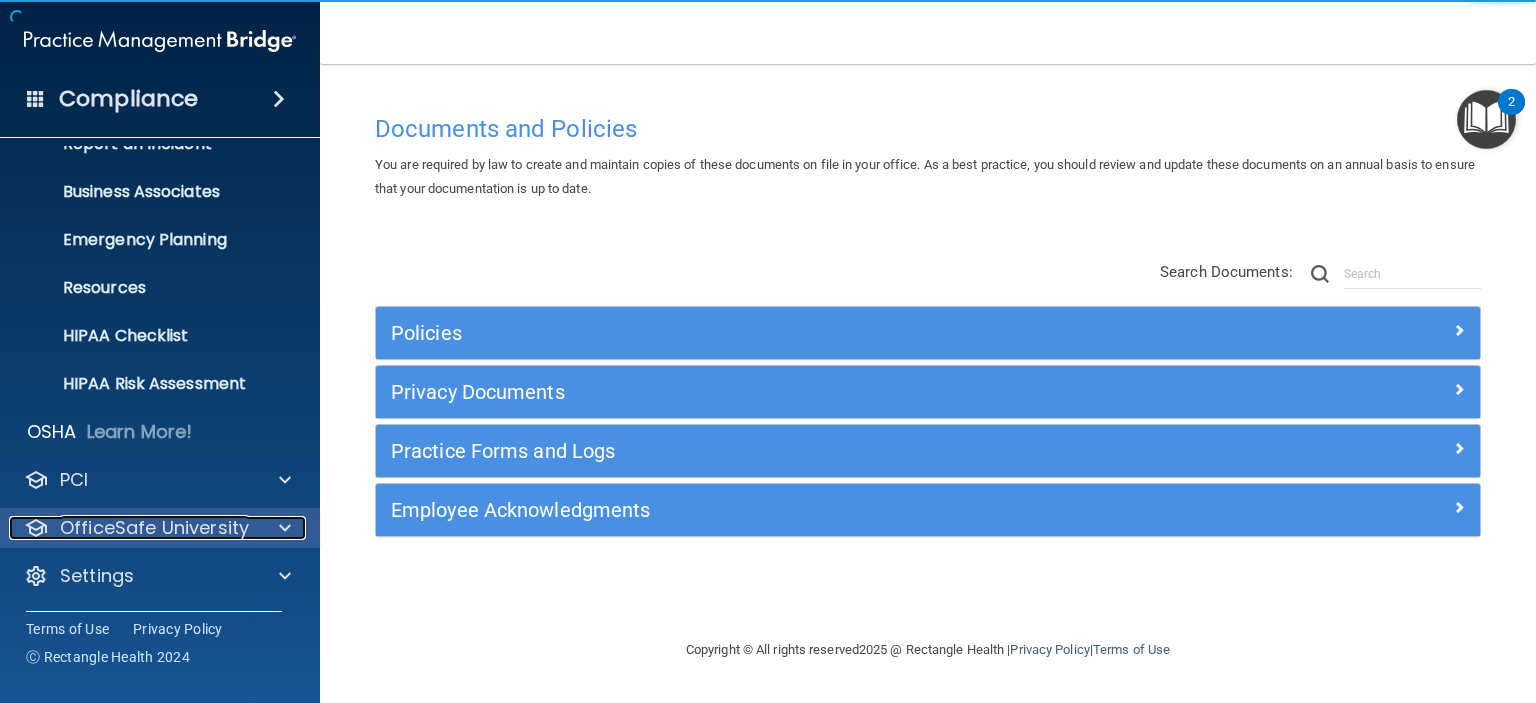 click on "OfficeSafe University" at bounding box center (154, 528) 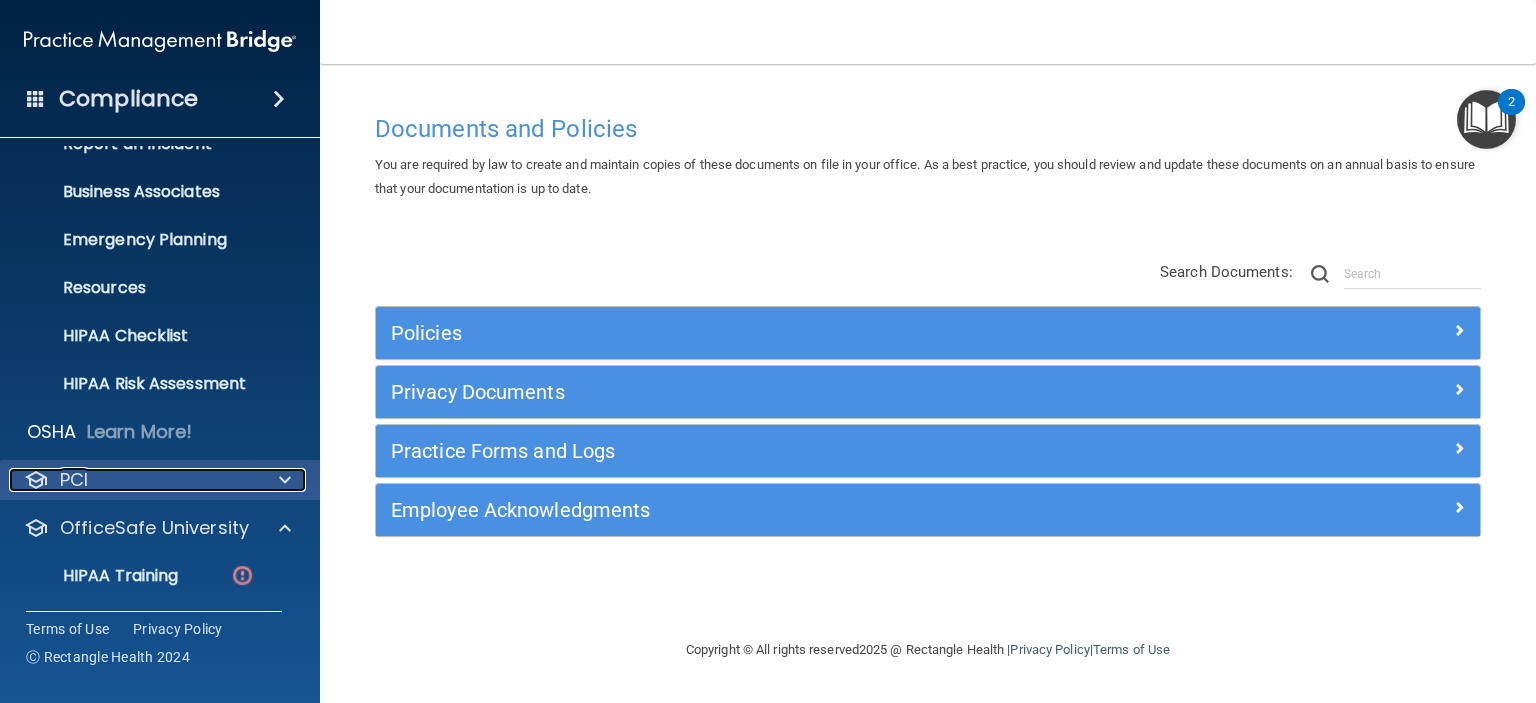 click at bounding box center (285, 480) 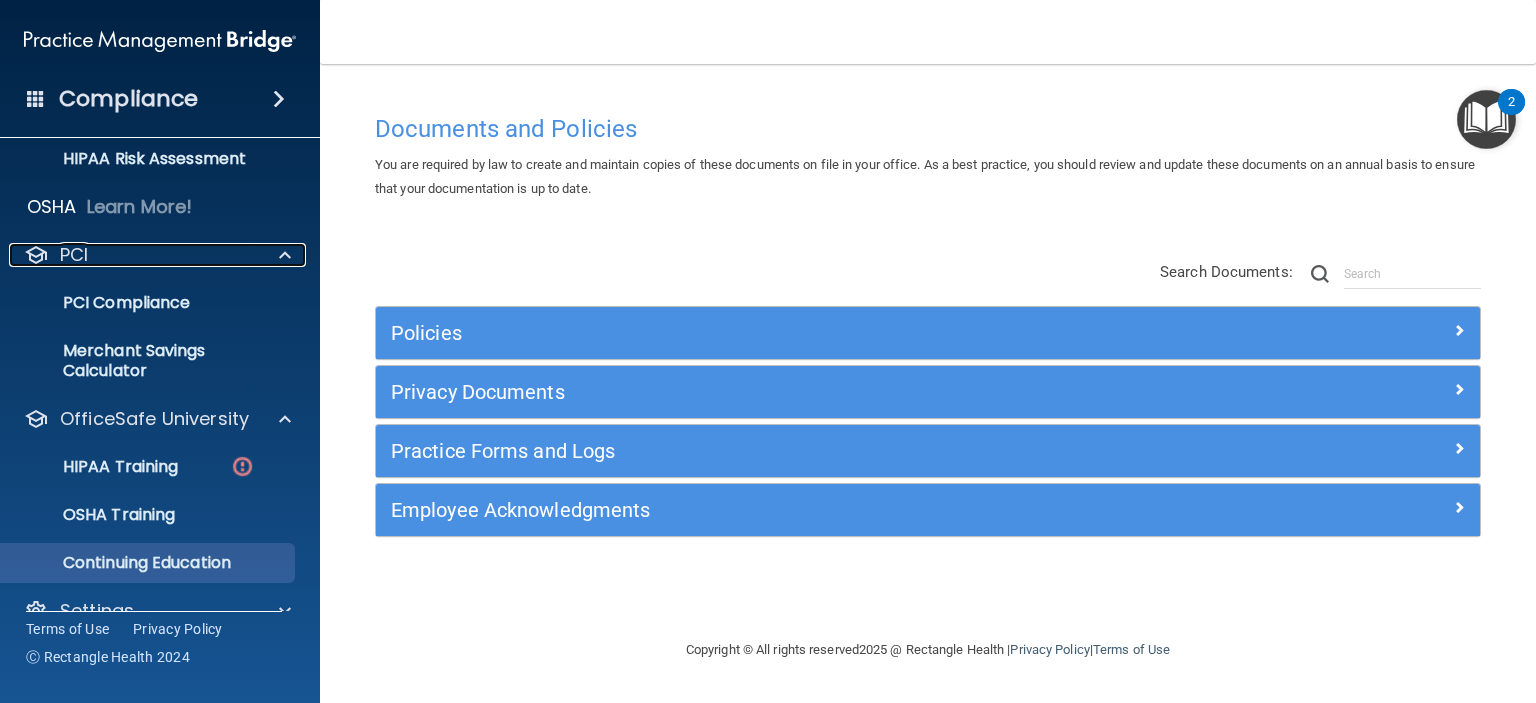 scroll, scrollTop: 386, scrollLeft: 0, axis: vertical 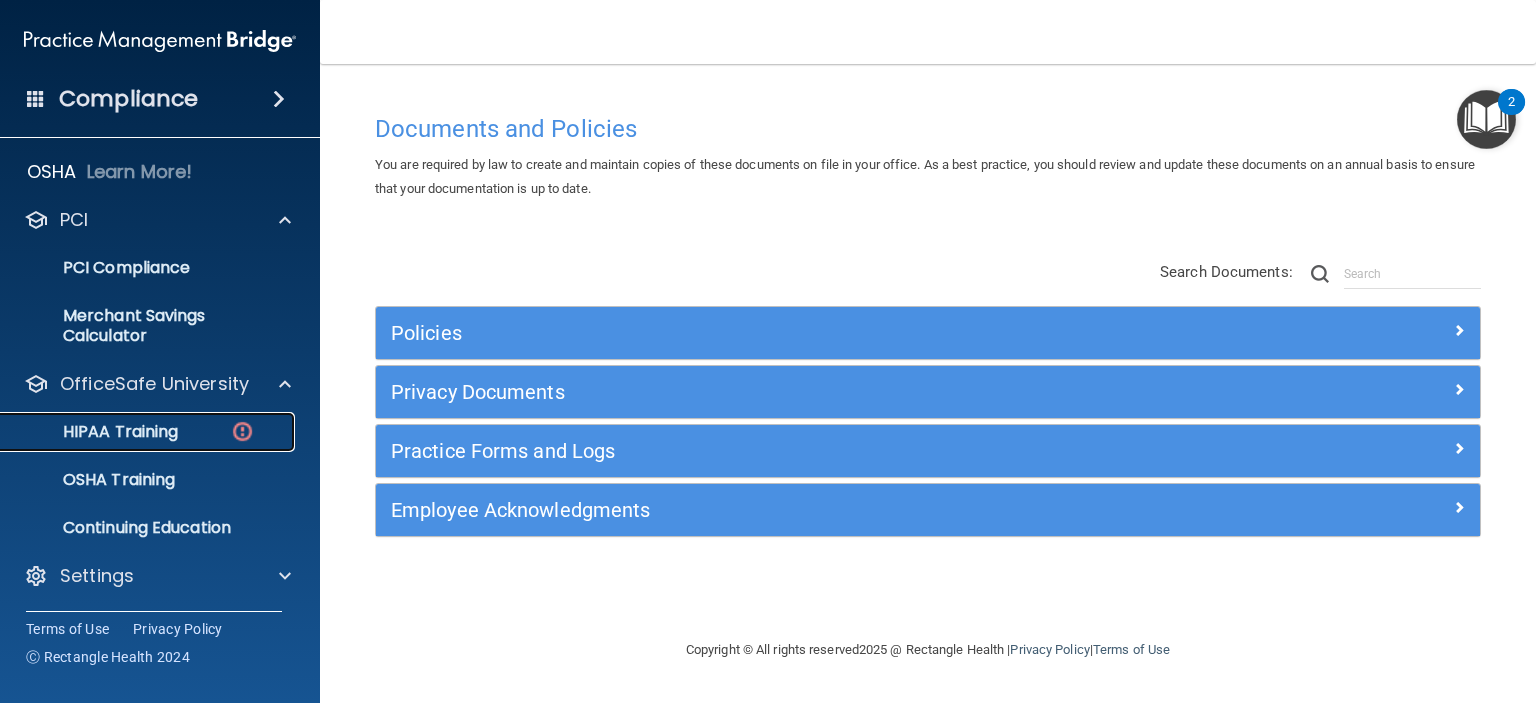 click on "HIPAA Training" at bounding box center [95, 432] 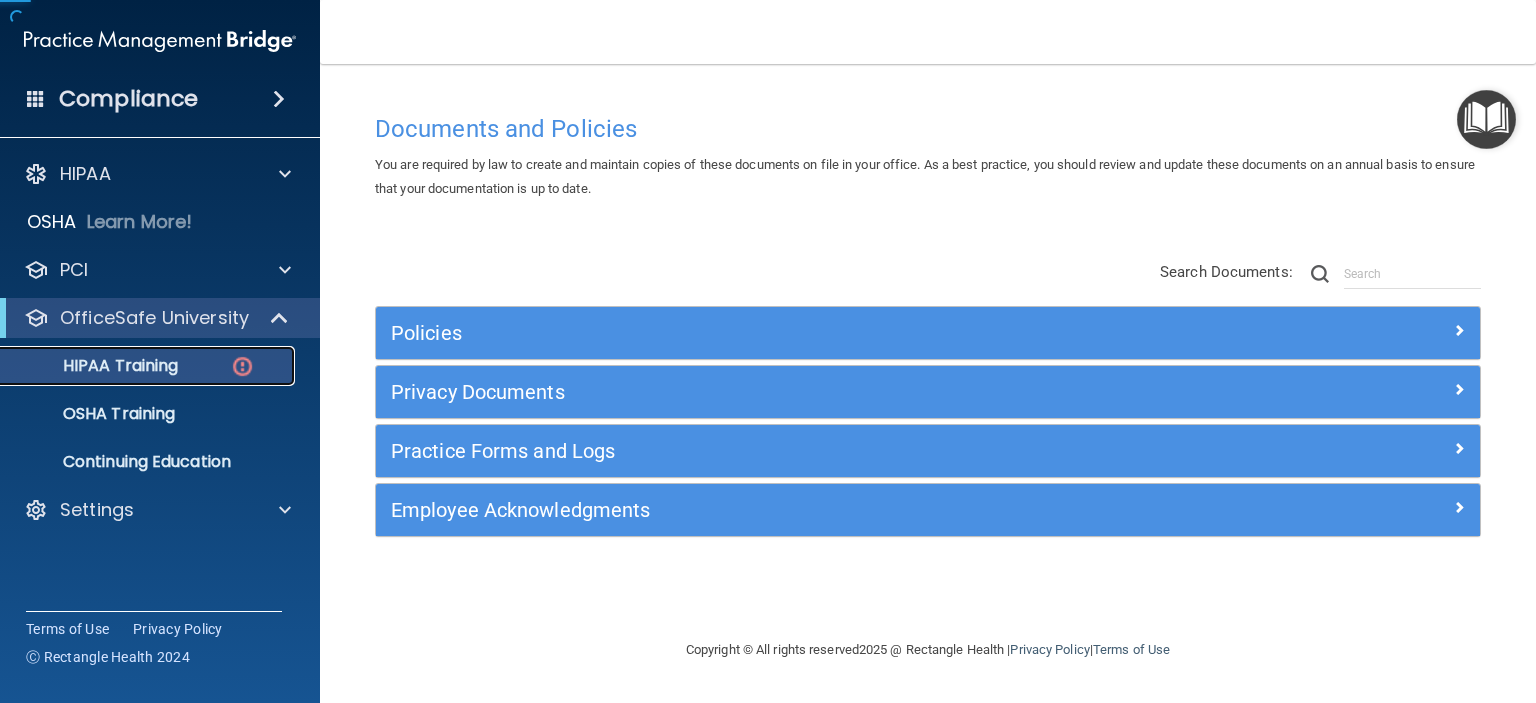 scroll, scrollTop: 0, scrollLeft: 0, axis: both 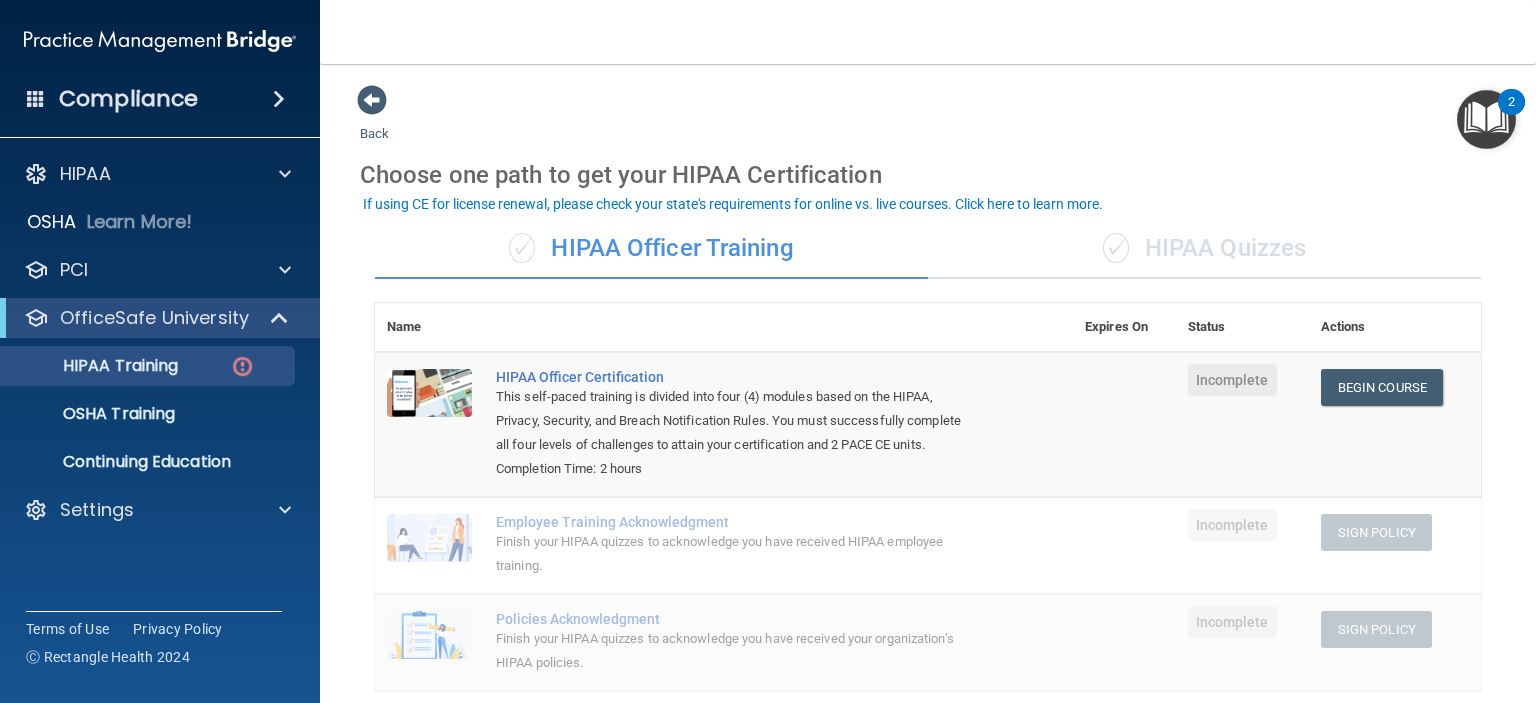 click on "✓   HIPAA Quizzes" at bounding box center (1204, 249) 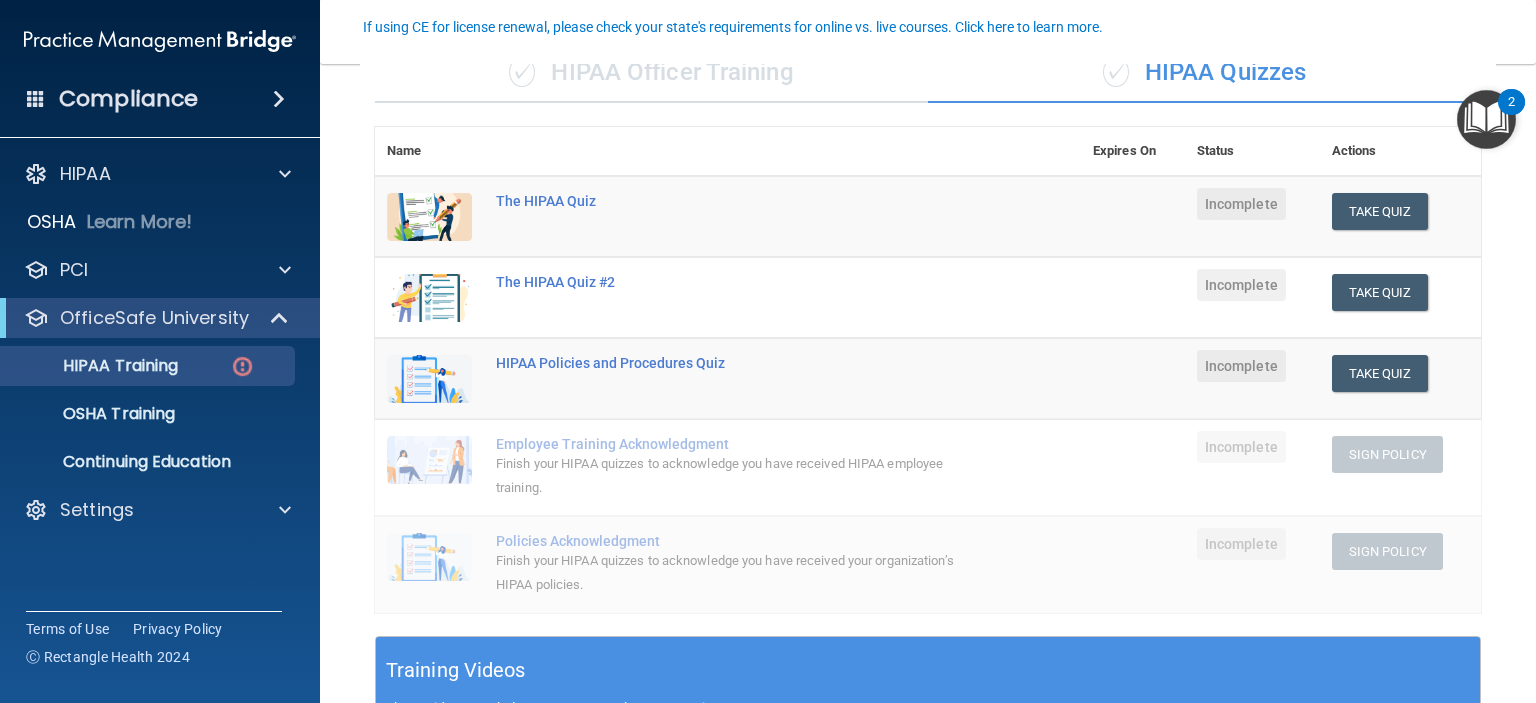 scroll, scrollTop: 300, scrollLeft: 0, axis: vertical 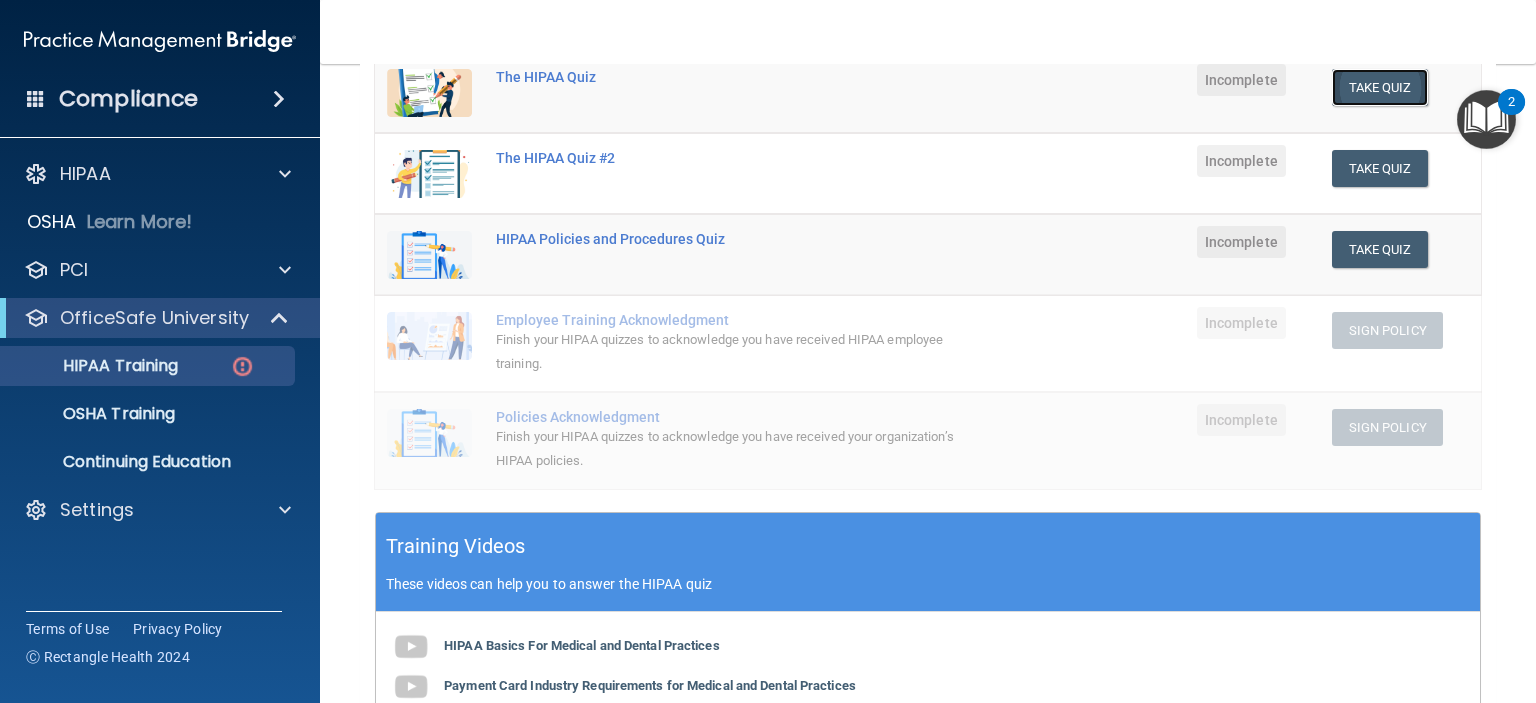 click on "Take Quiz" at bounding box center [1380, 87] 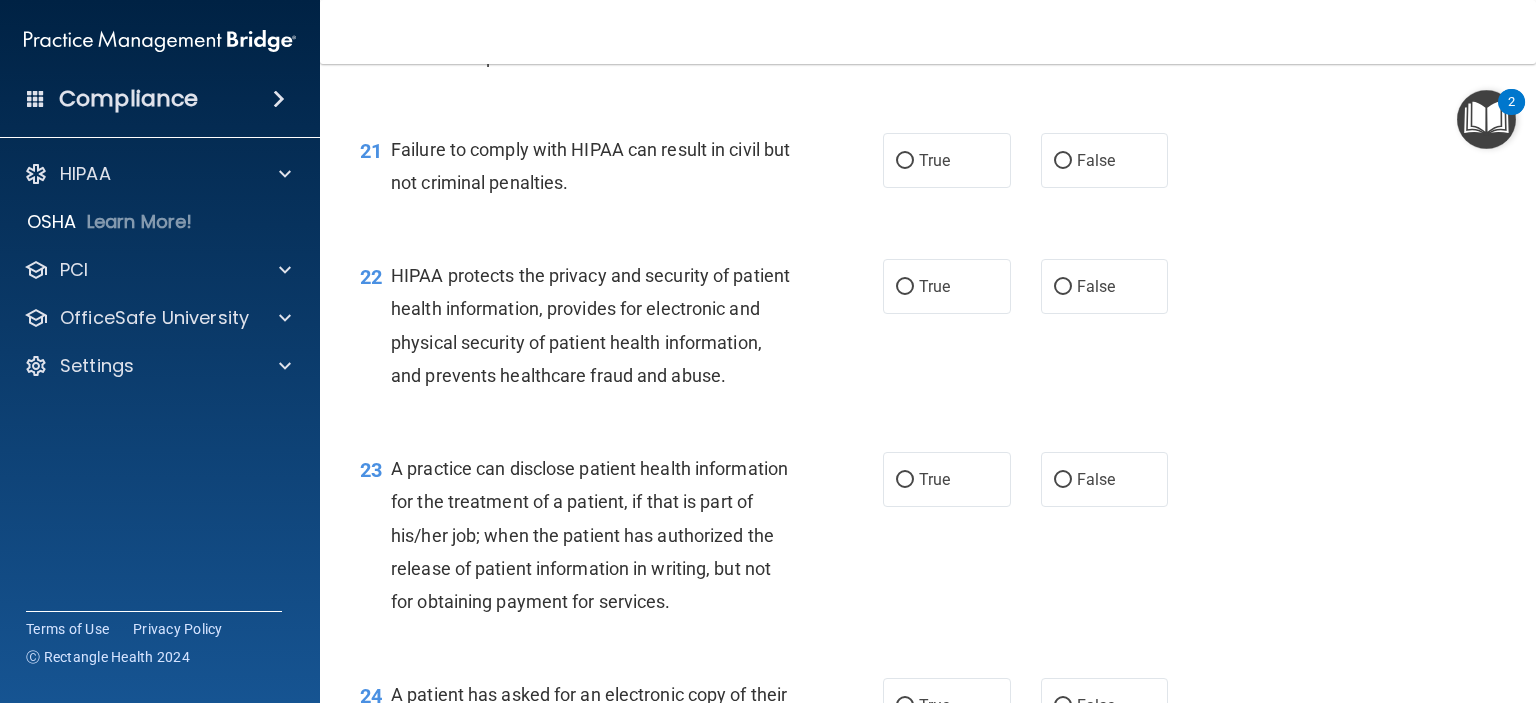 scroll, scrollTop: 3416, scrollLeft: 0, axis: vertical 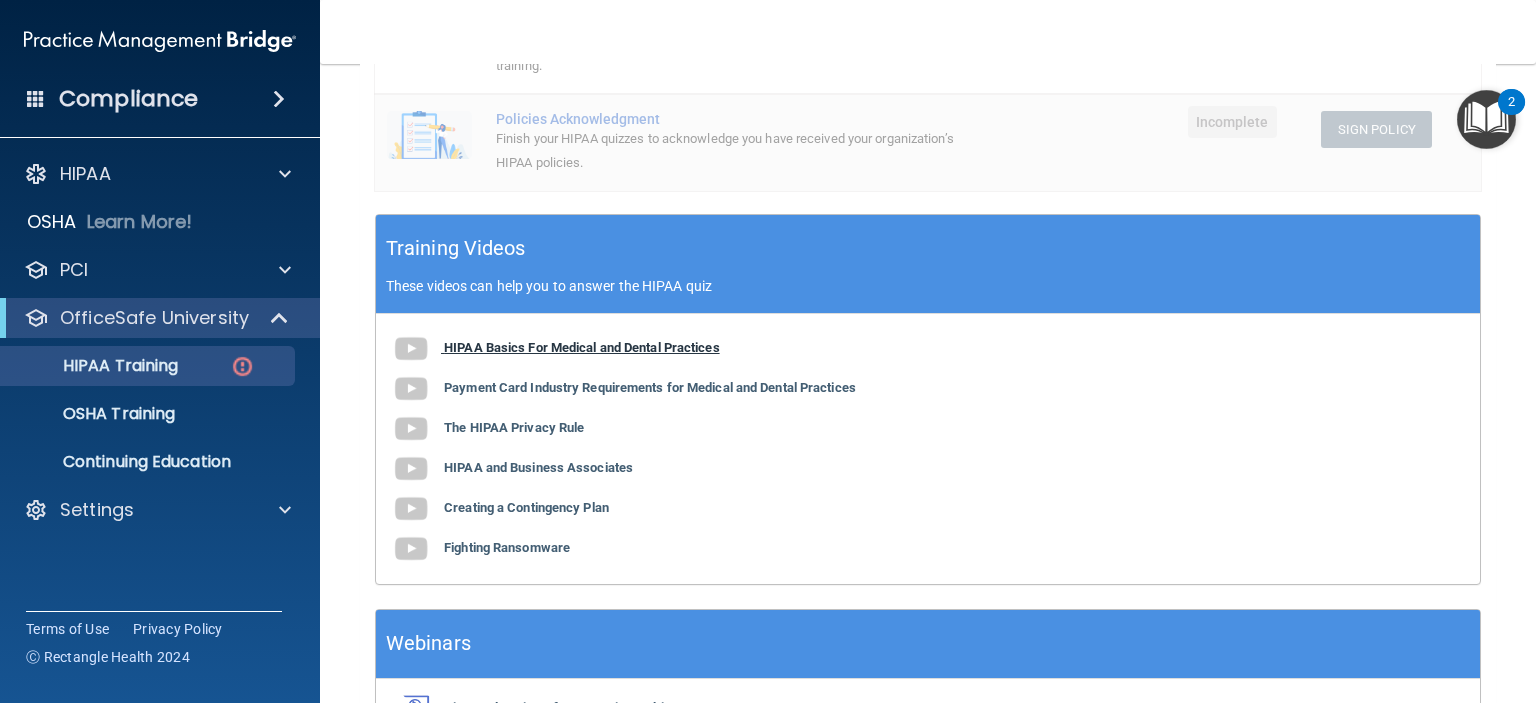 click on "HIPAA Basics For Medical and Dental Practices" at bounding box center [582, 347] 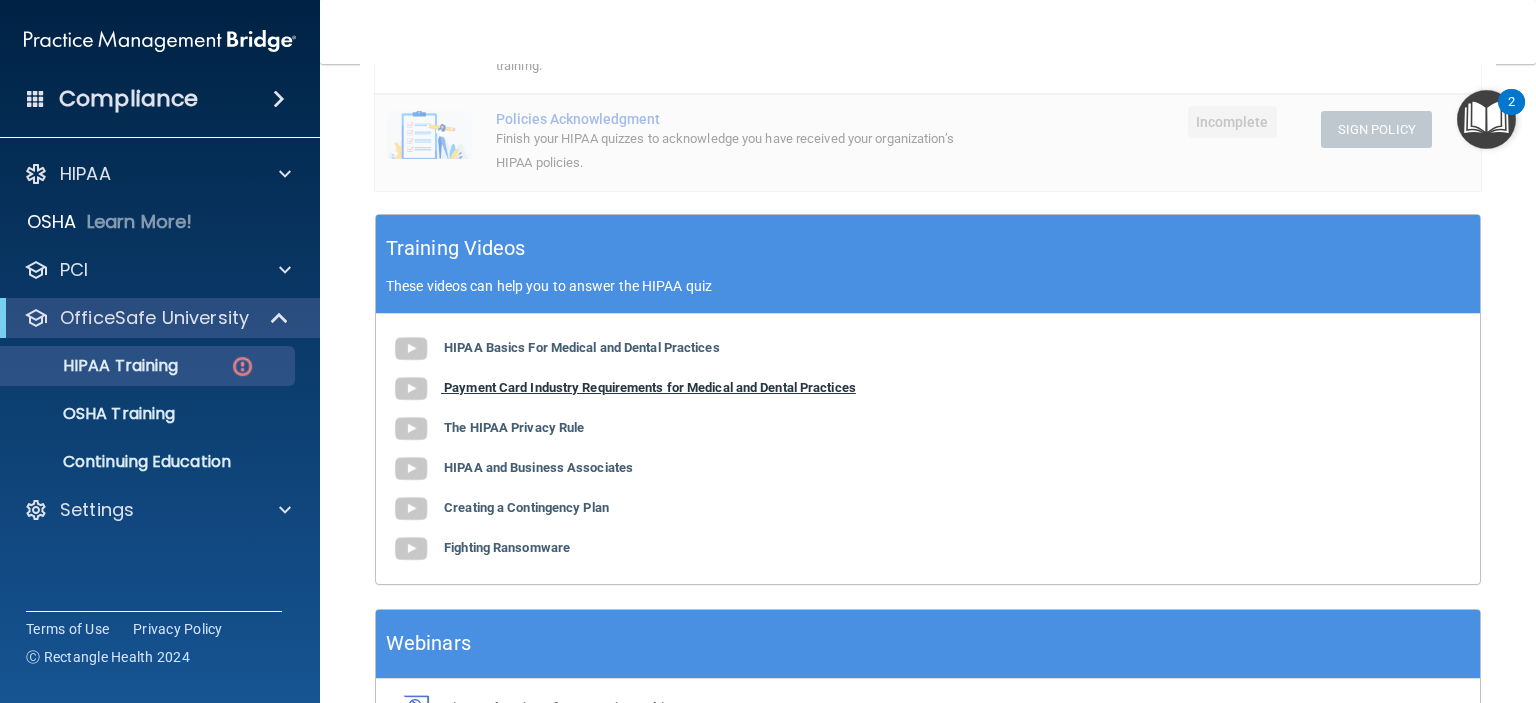 click on "Payment Card Industry Requirements for Medical and Dental Practices" at bounding box center [650, 387] 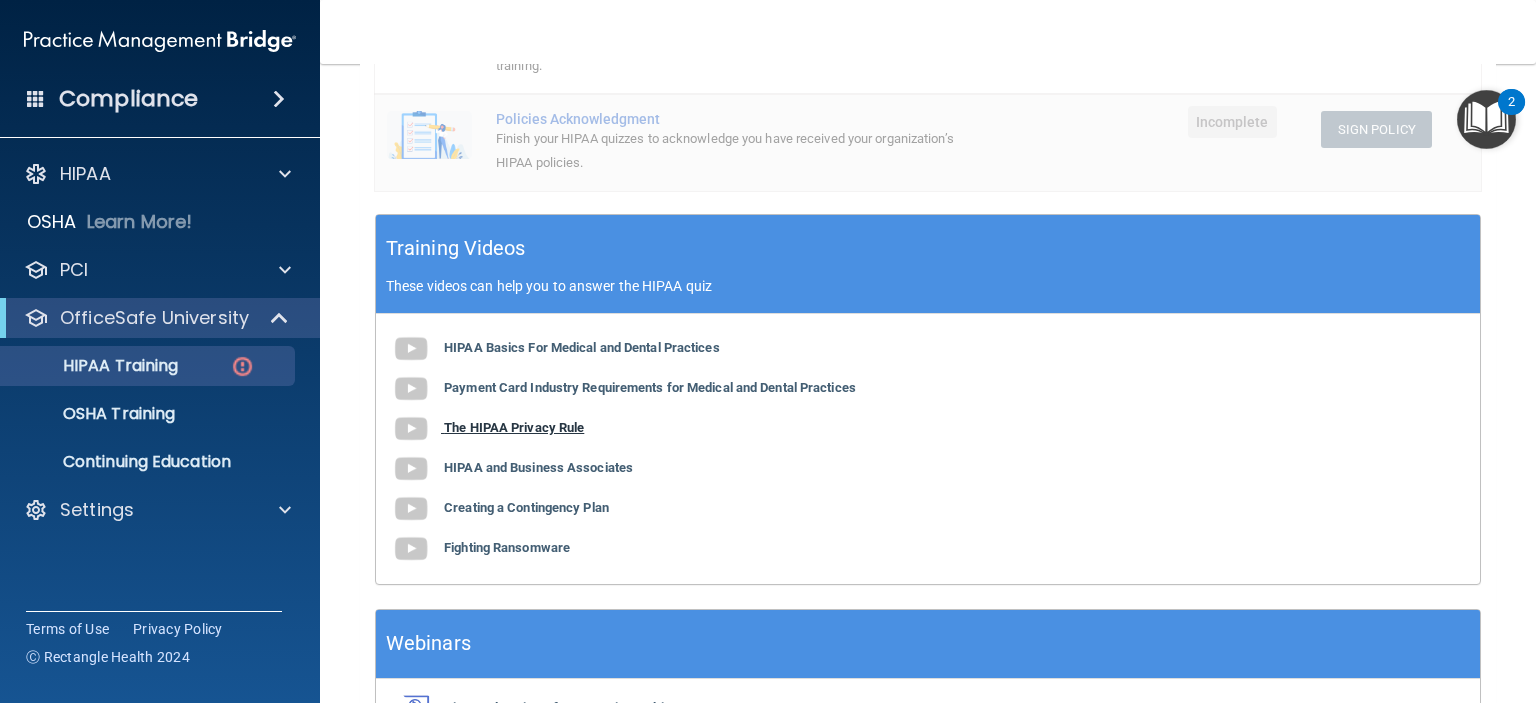 click on "The HIPAA Privacy Rule" at bounding box center (514, 427) 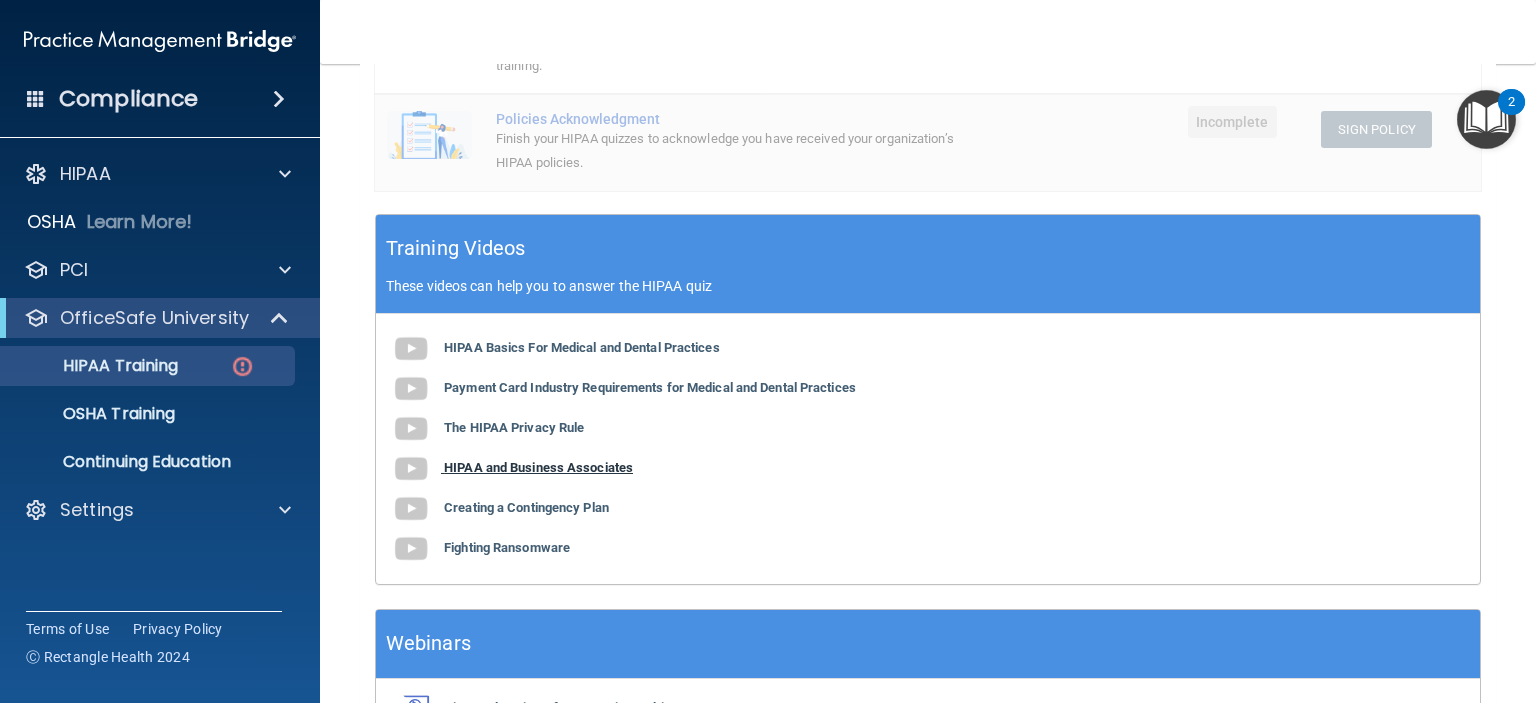 click on "HIPAA and Business Associates" at bounding box center [538, 467] 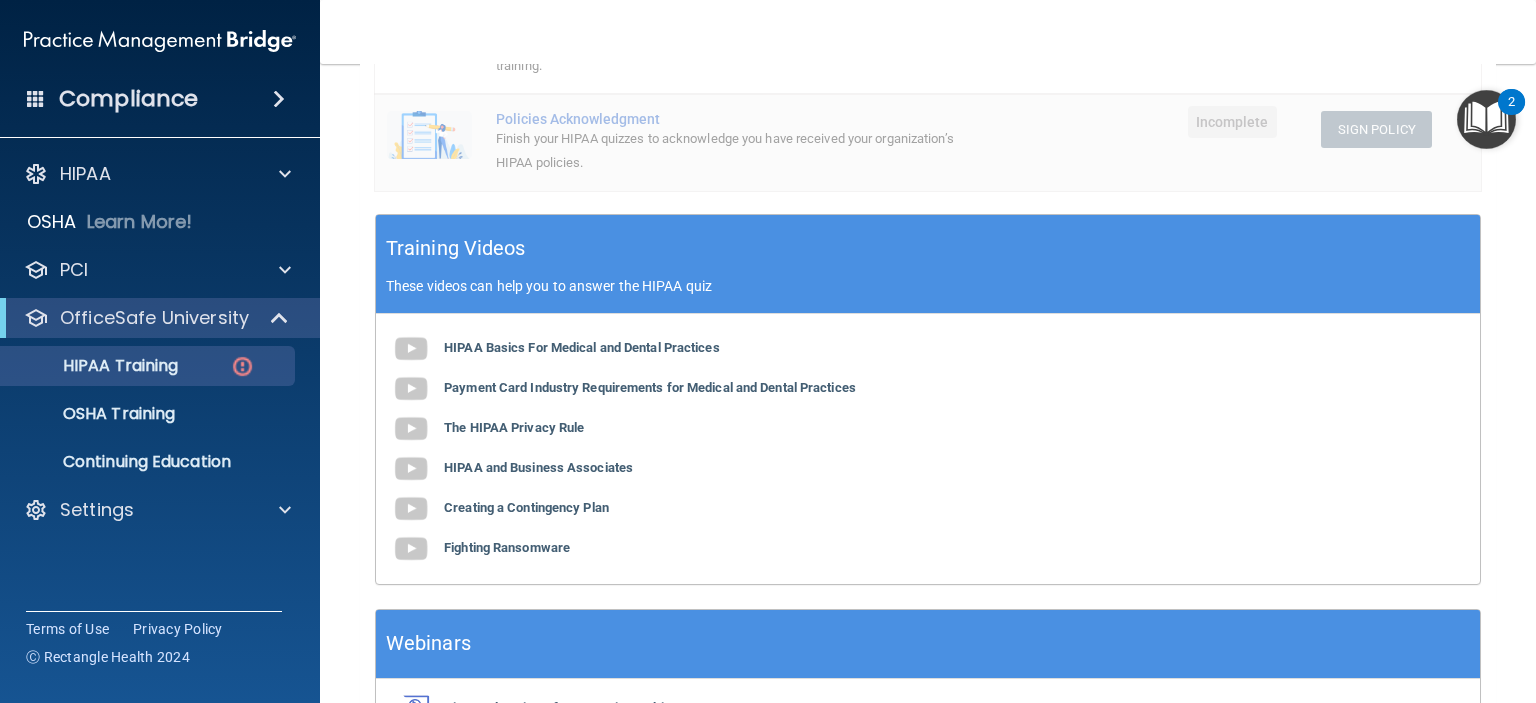 click on "HIPAA Basics For Medical and Dental Practices                     Payment Card Industry Requirements for Medical and Dental Practices                     The HIPAA Privacy Rule                     HIPAA and Business Associates                     Creating a Contingency Plan                     Fighting Ransomware" at bounding box center [928, 449] 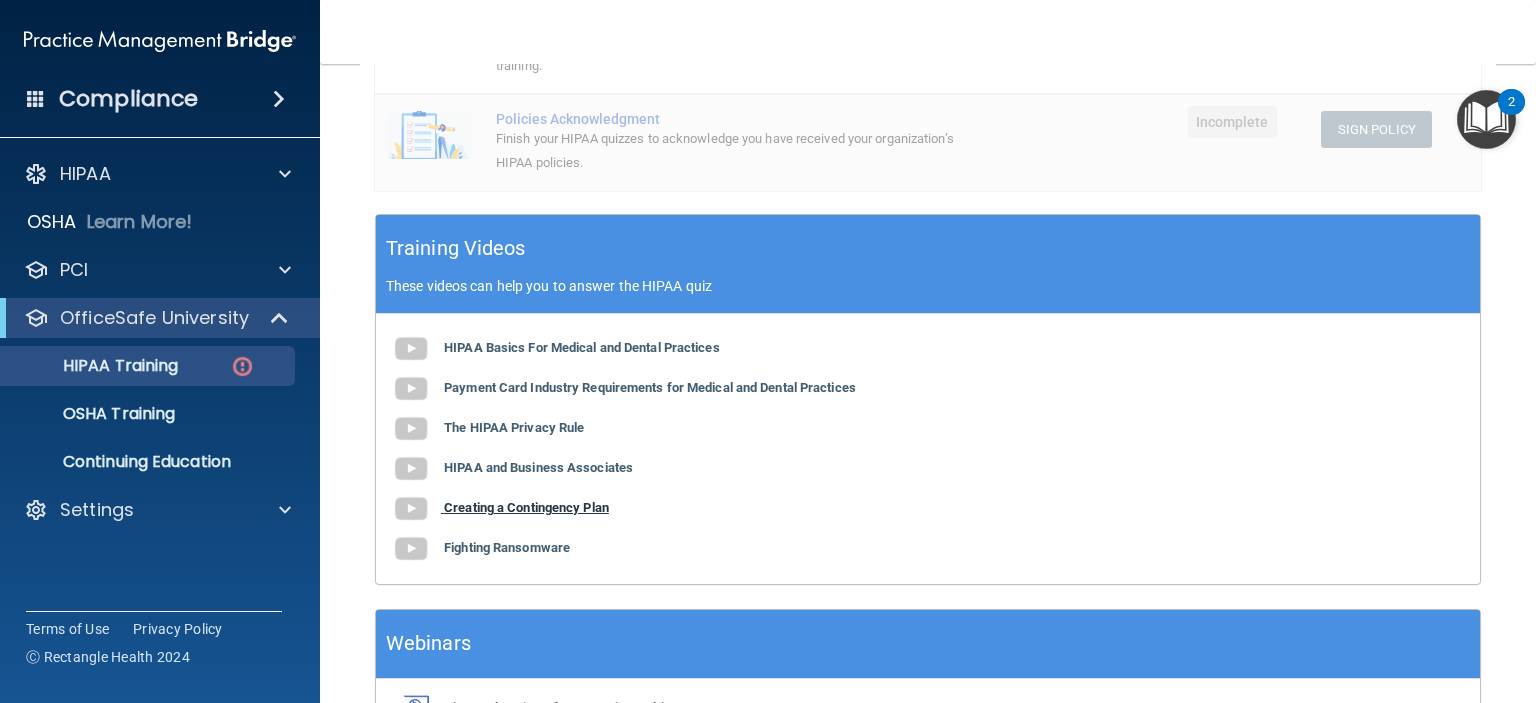 click on "Creating a Contingency Plan" at bounding box center (526, 507) 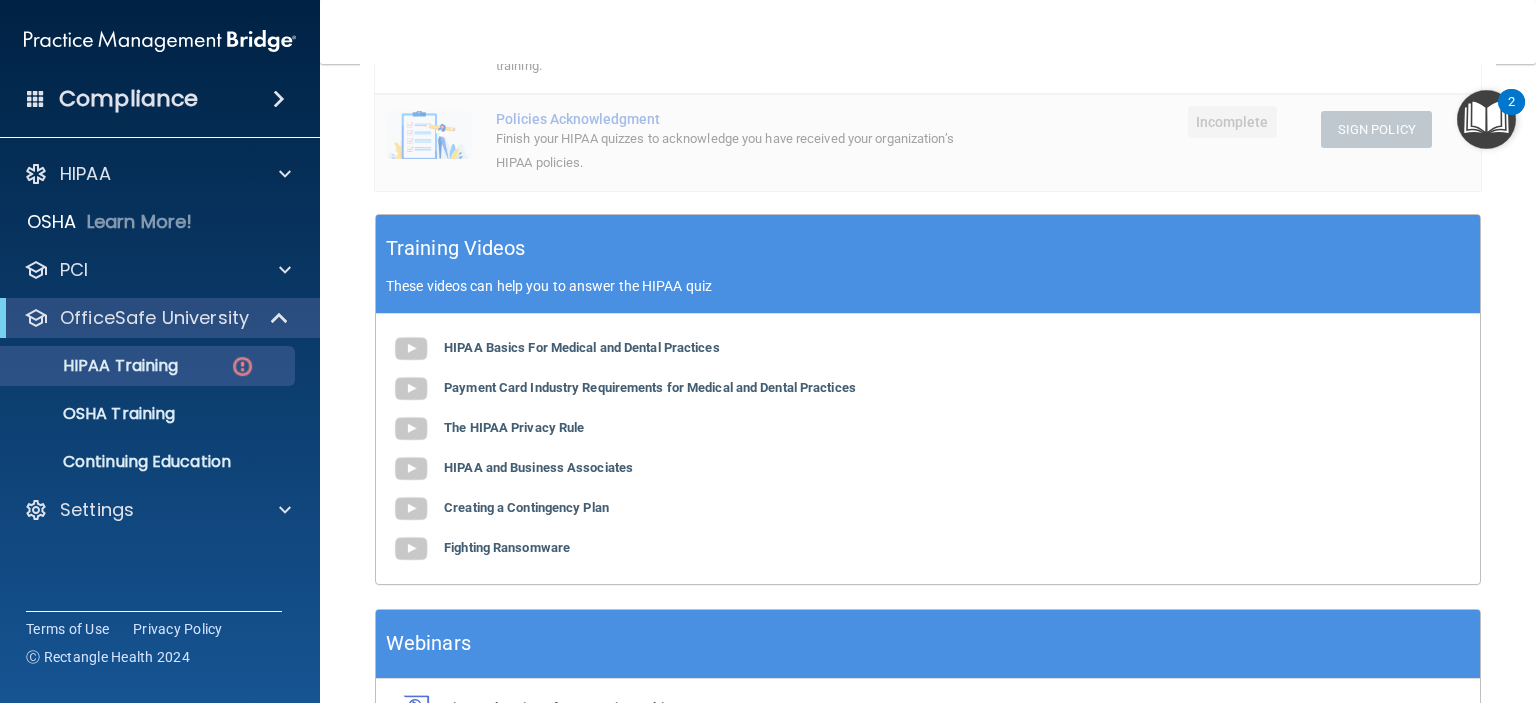 scroll, scrollTop: 0, scrollLeft: 0, axis: both 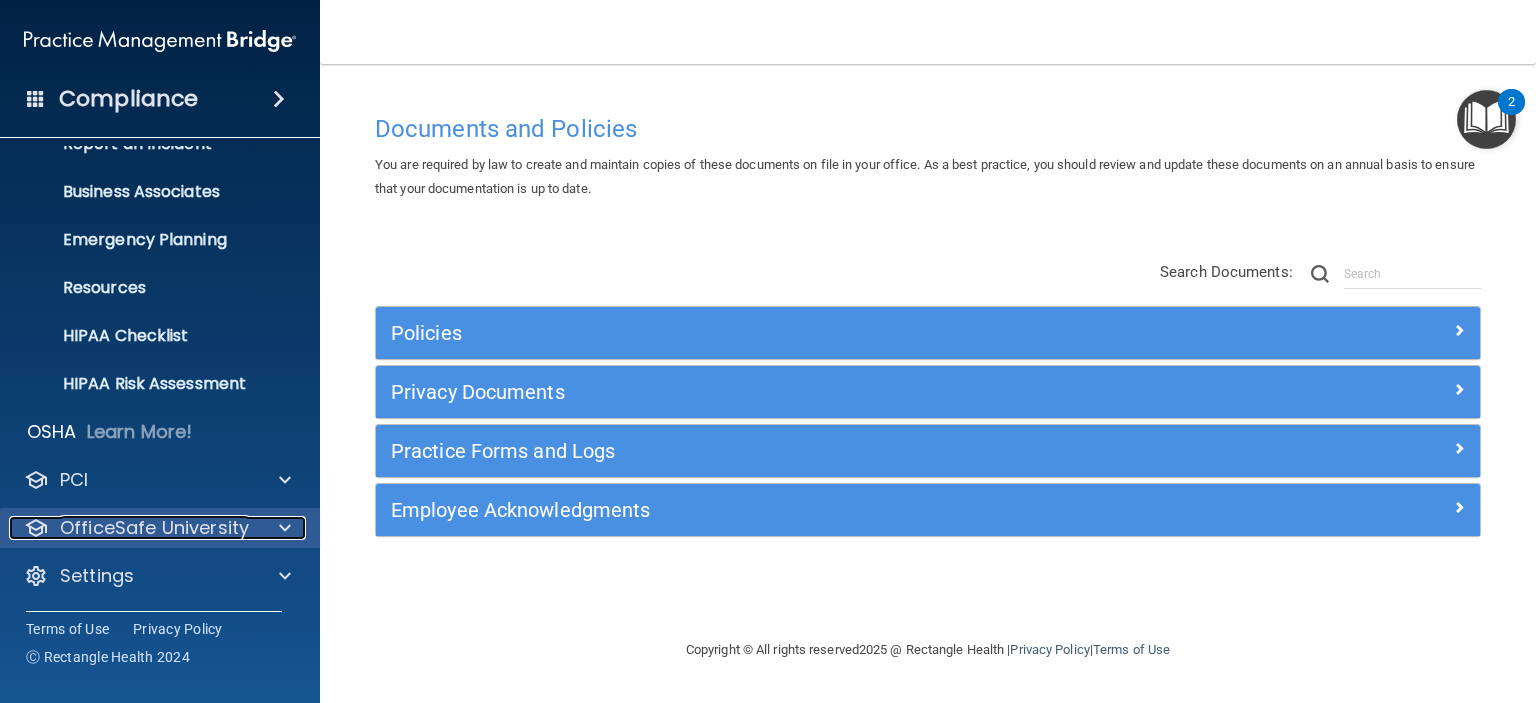 click on "OfficeSafe University" at bounding box center [154, 528] 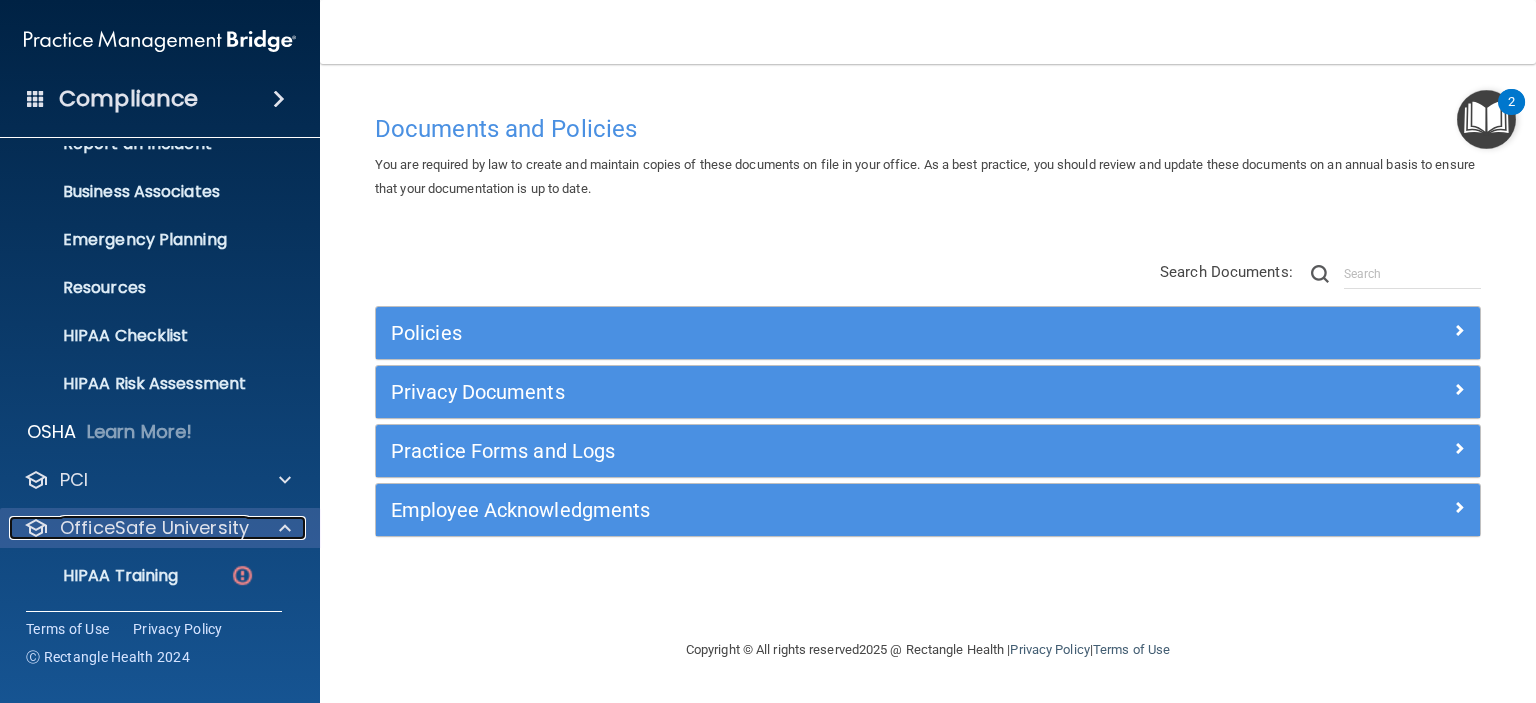 click on "OfficeSafe University" at bounding box center (154, 528) 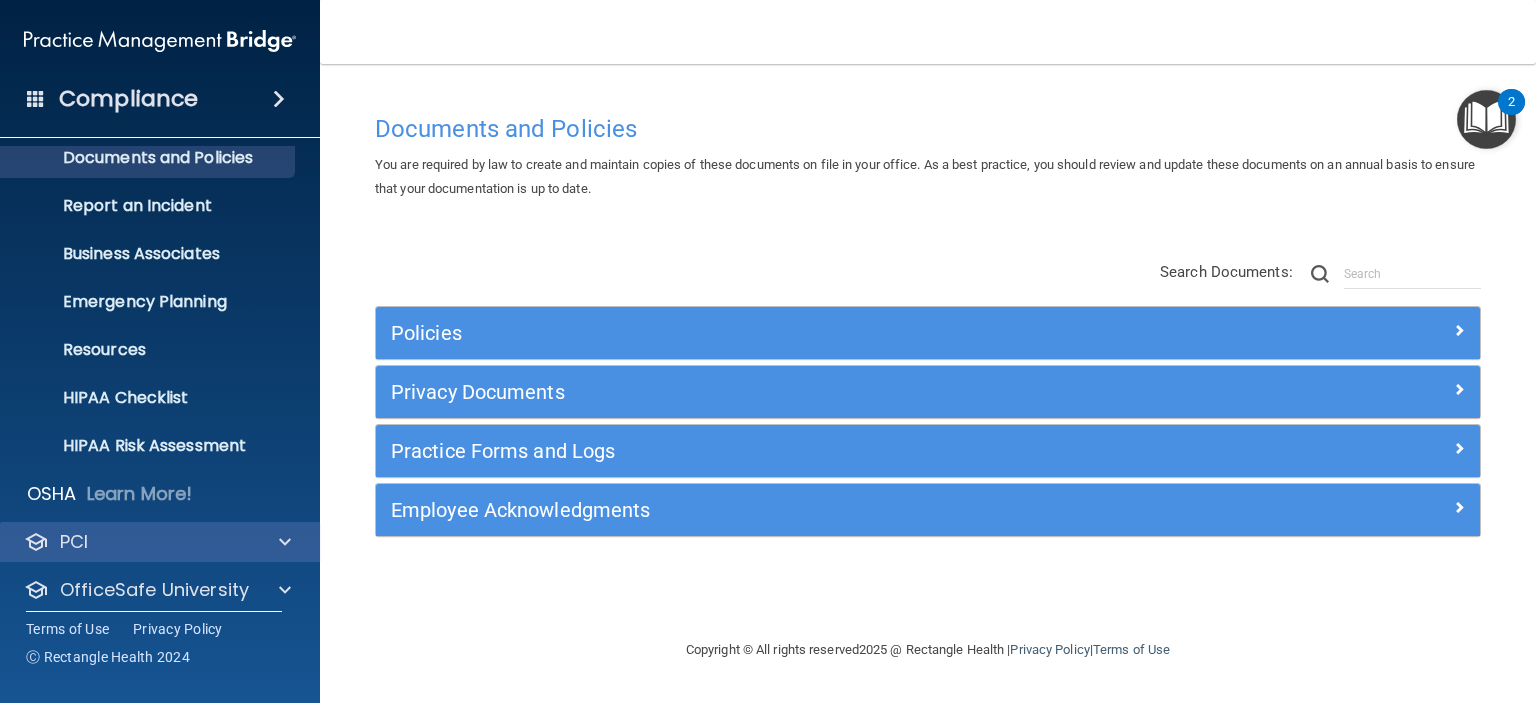 scroll, scrollTop: 126, scrollLeft: 0, axis: vertical 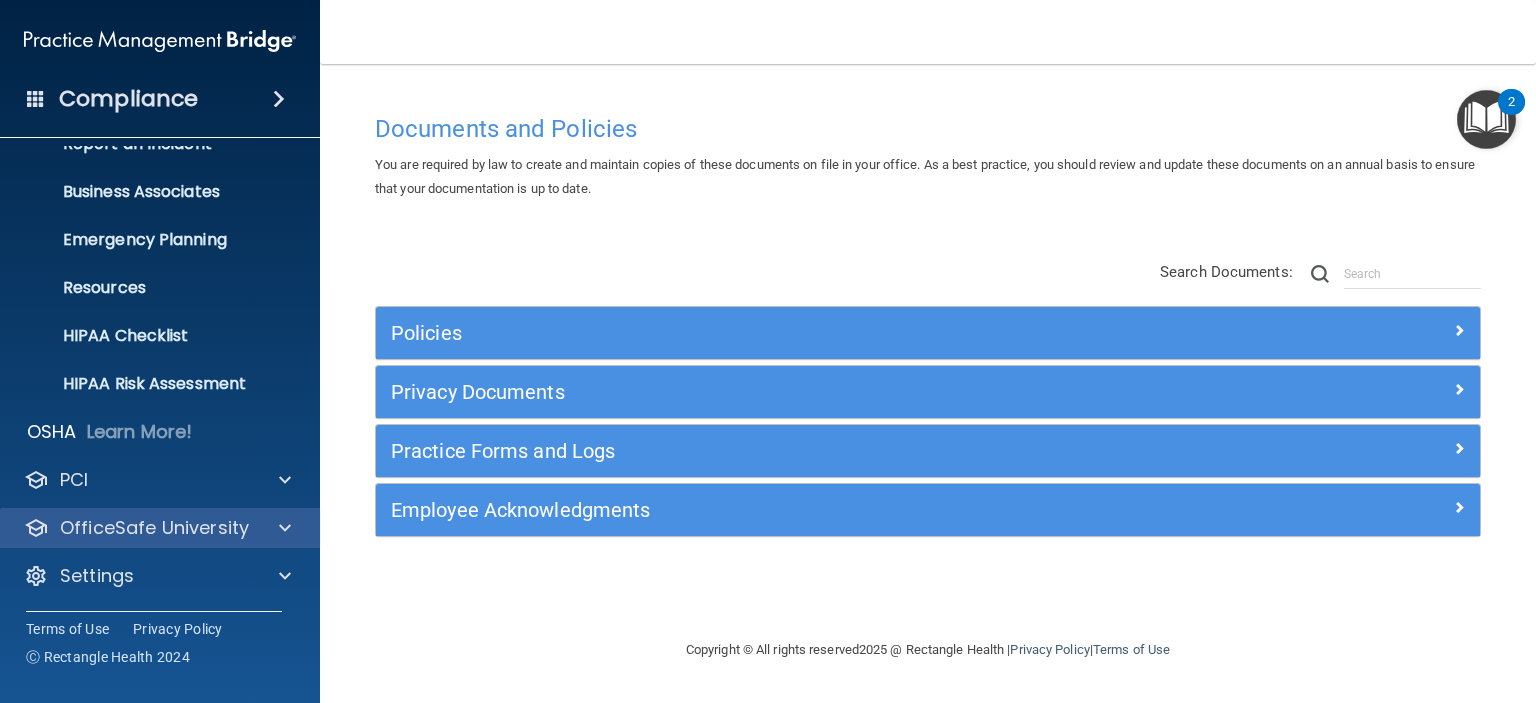 click on "OfficeSafe University" at bounding box center [160, 528] 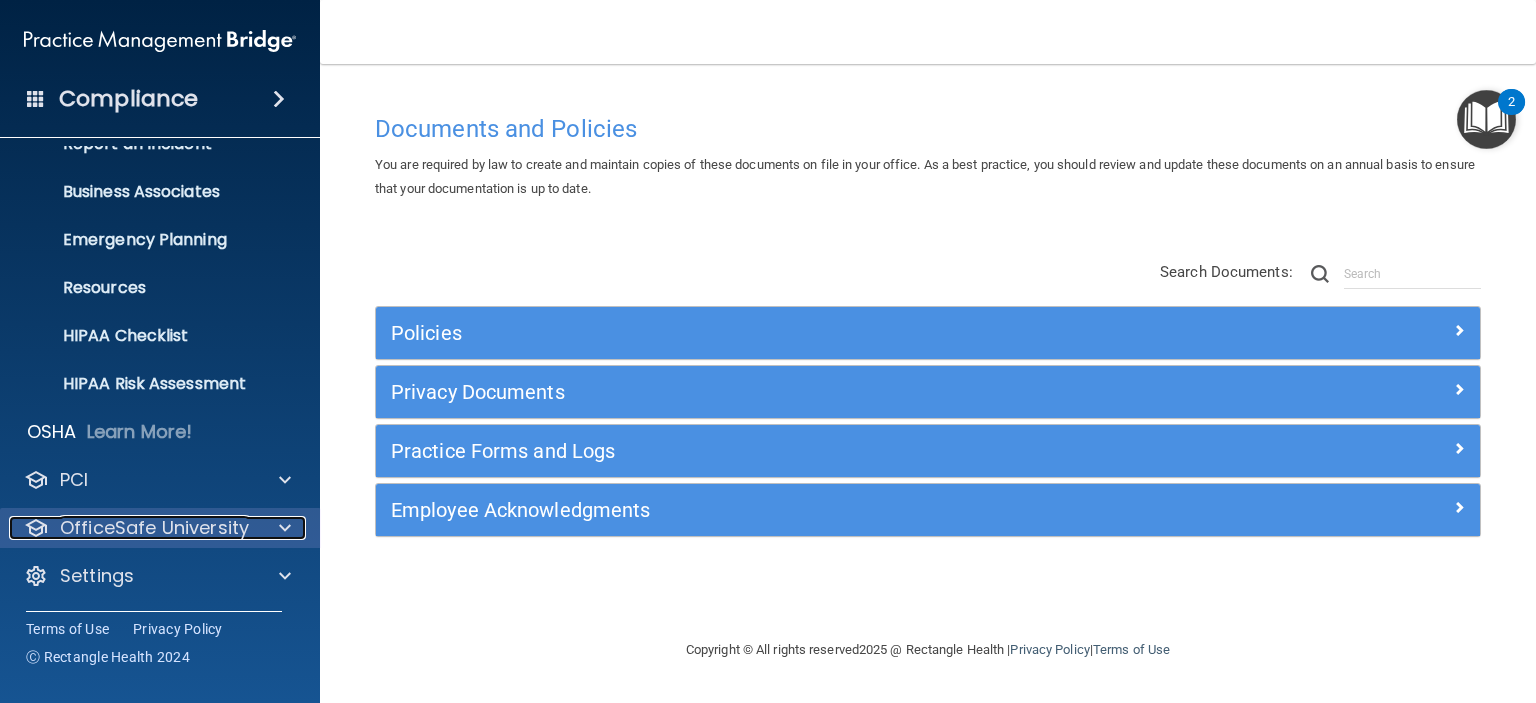 click on "OfficeSafe University" at bounding box center [154, 528] 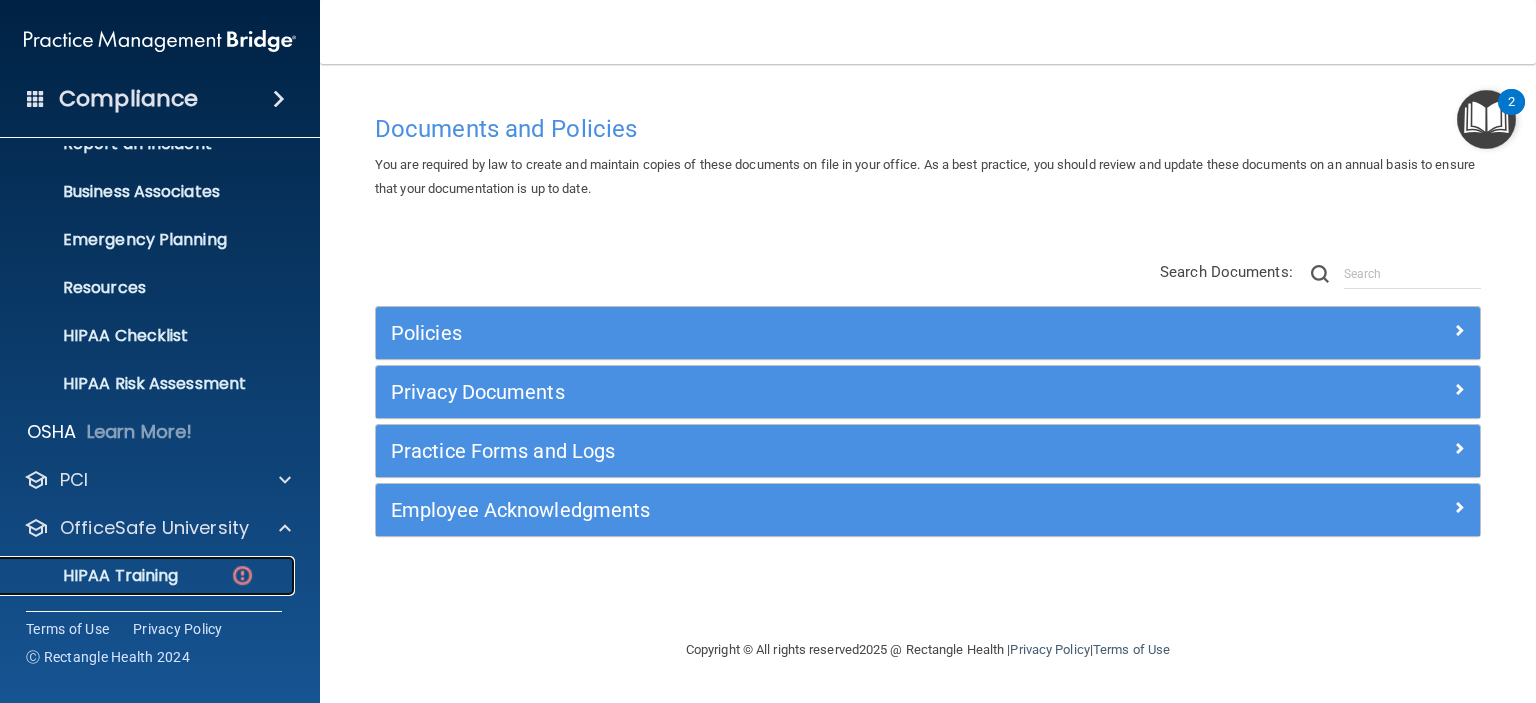 click on "HIPAA Training" at bounding box center (95, 576) 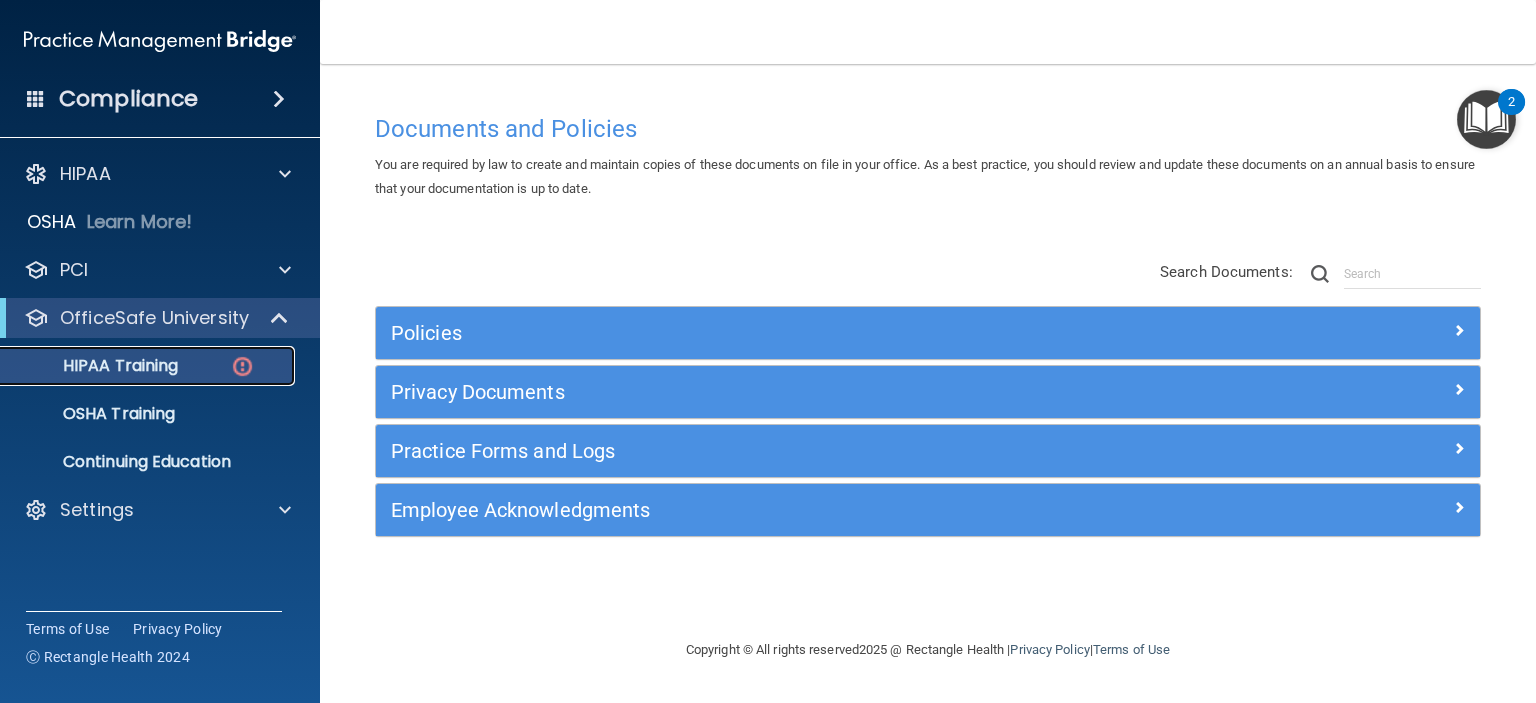 scroll, scrollTop: 0, scrollLeft: 0, axis: both 